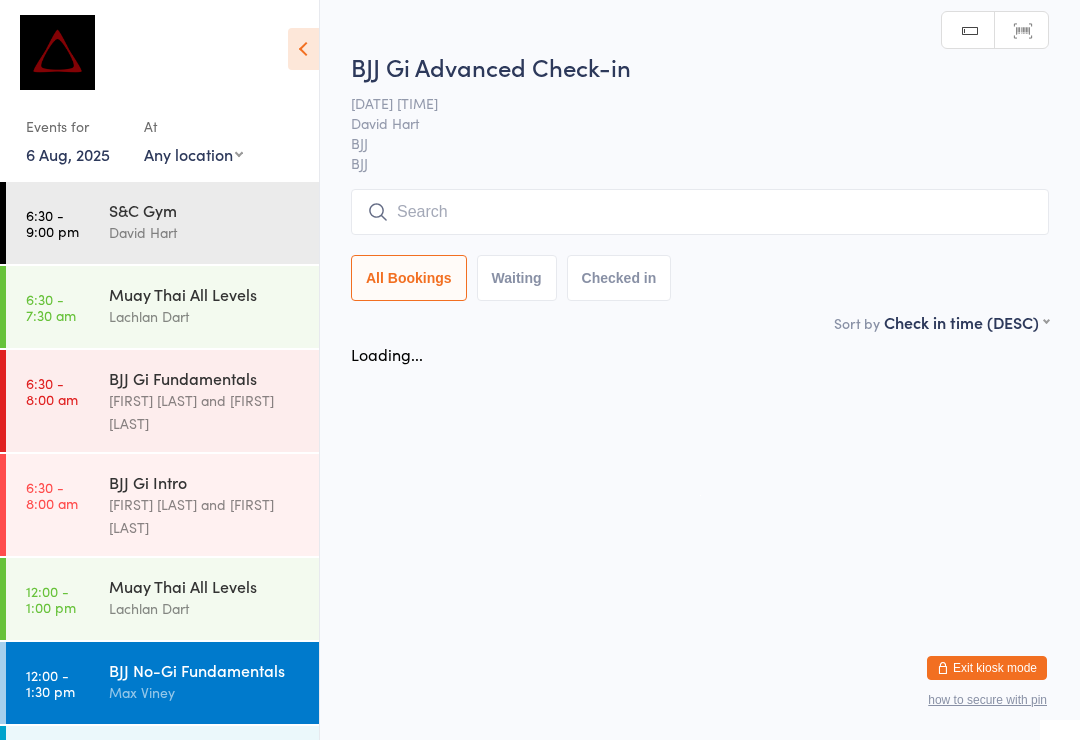 scroll, scrollTop: 0, scrollLeft: 0, axis: both 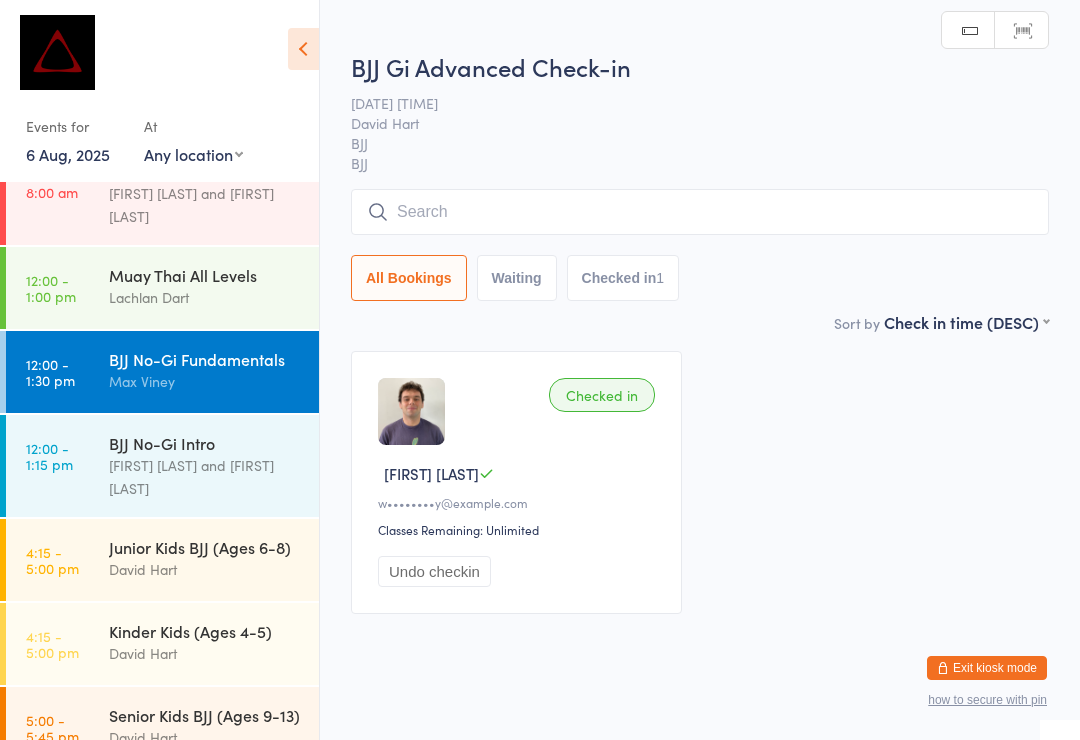 click at bounding box center (700, 212) 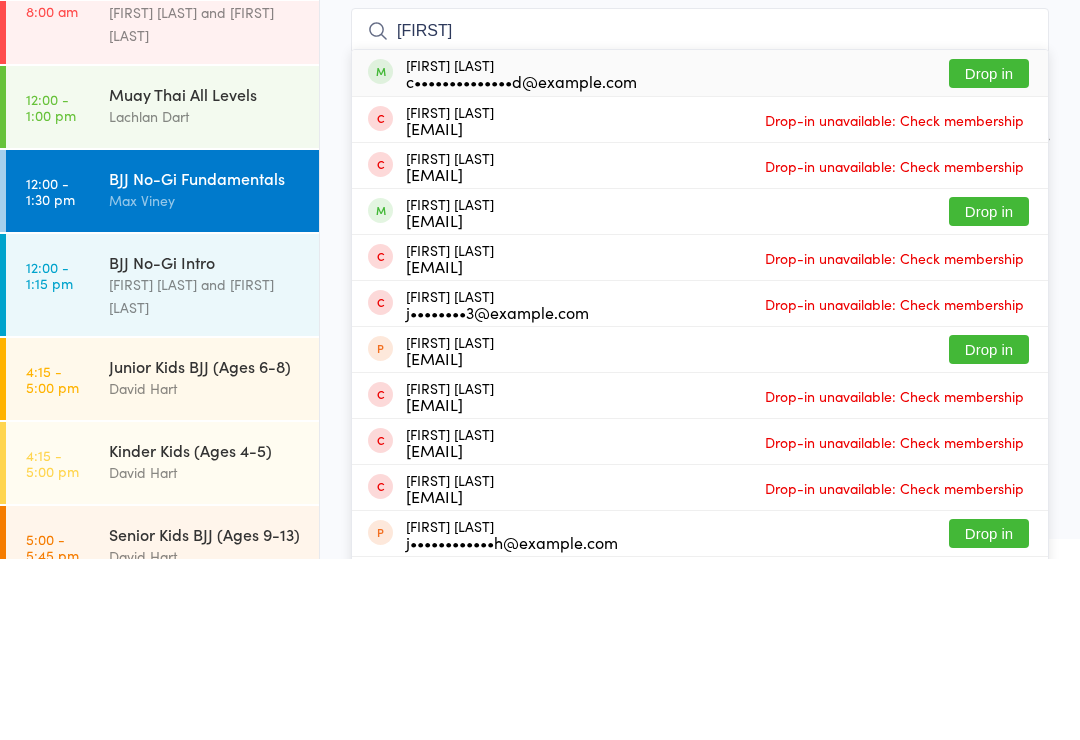 type on "[FIRST]" 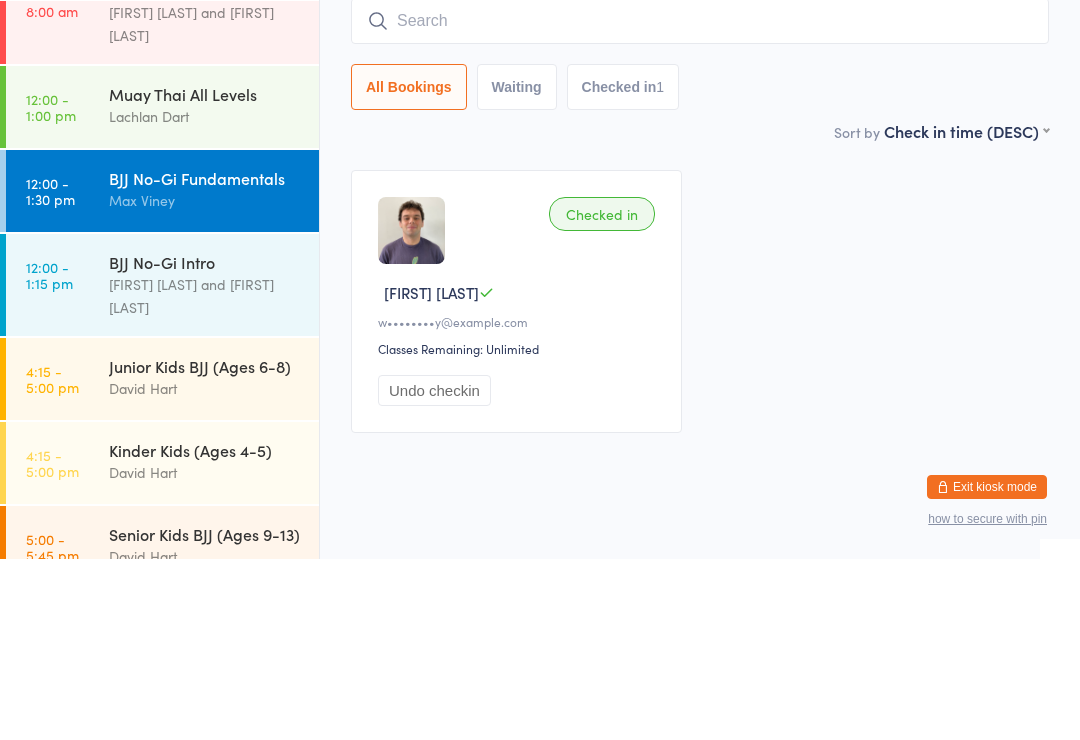 scroll, scrollTop: 38, scrollLeft: 0, axis: vertical 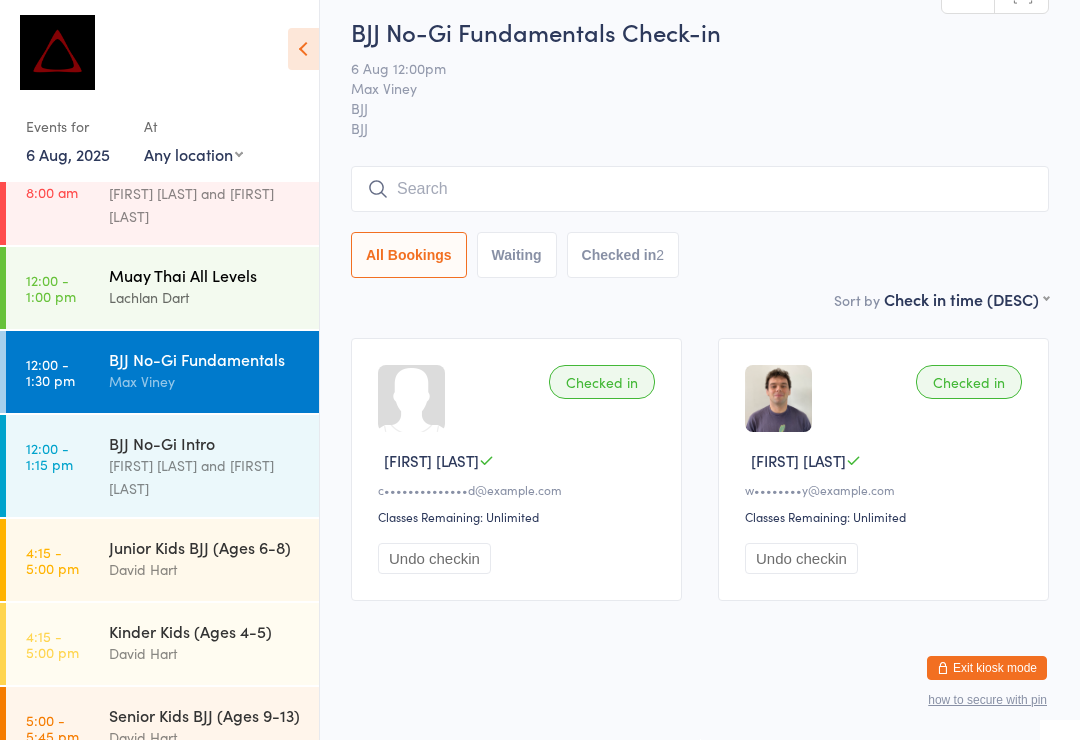 click on "Muay Thai All Levels" at bounding box center (205, 275) 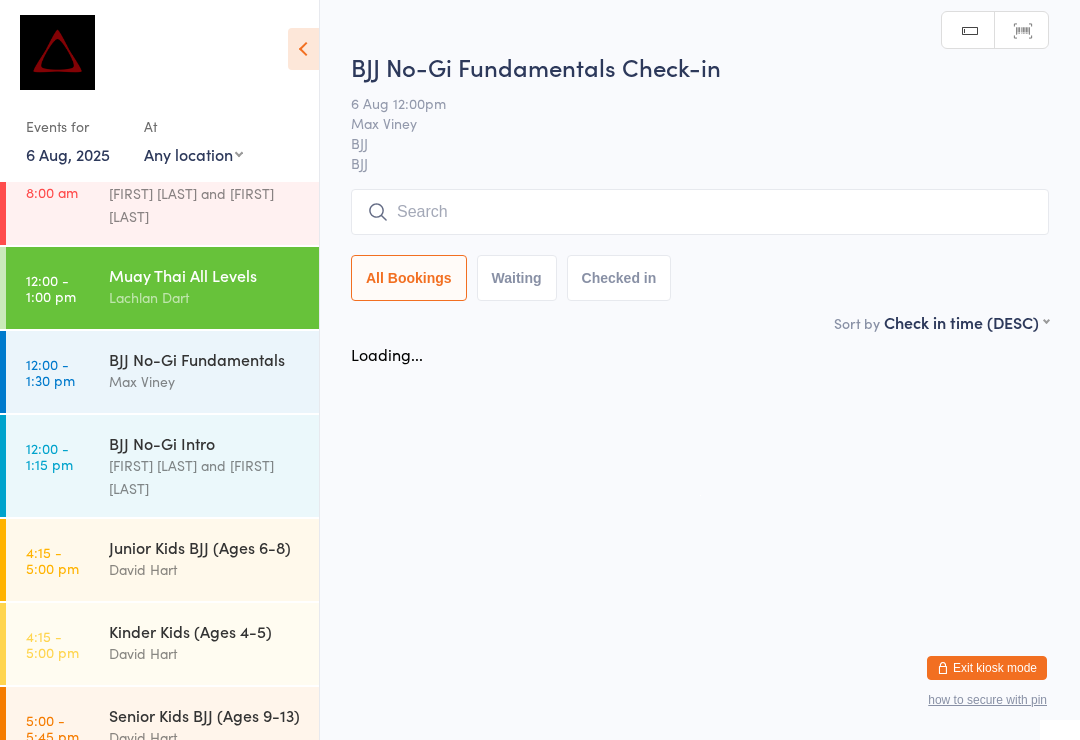 scroll, scrollTop: 0, scrollLeft: 0, axis: both 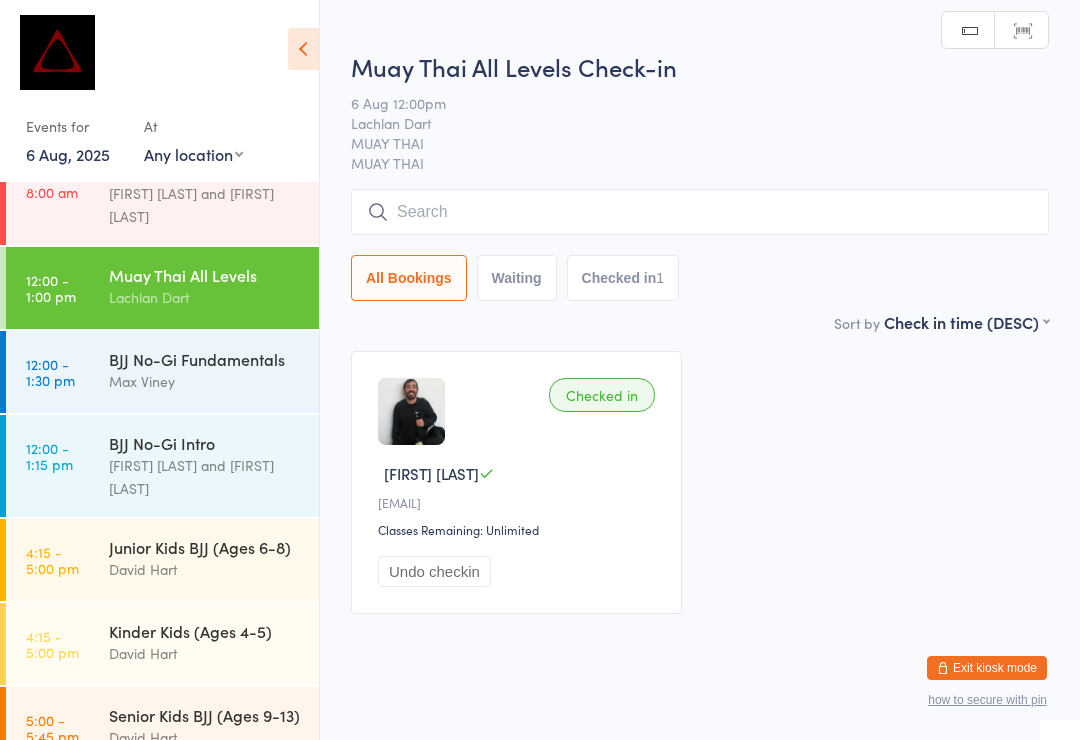 click at bounding box center [700, 212] 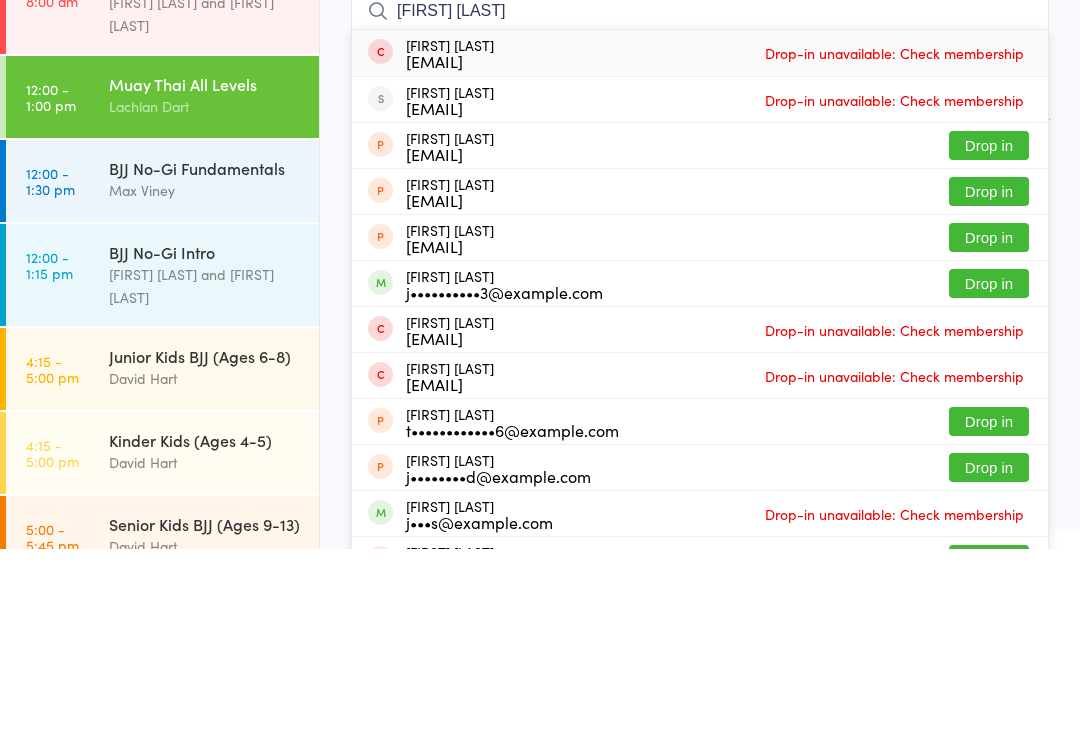 type on "[FIRST] [LAST]" 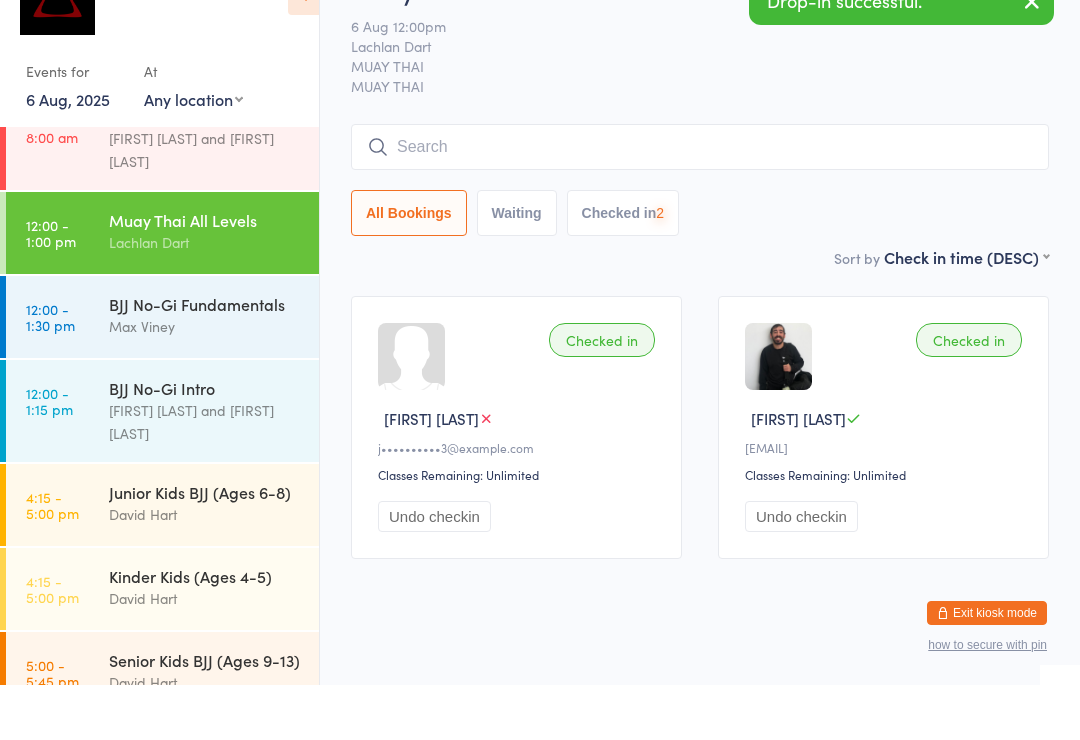 scroll, scrollTop: 38, scrollLeft: 0, axis: vertical 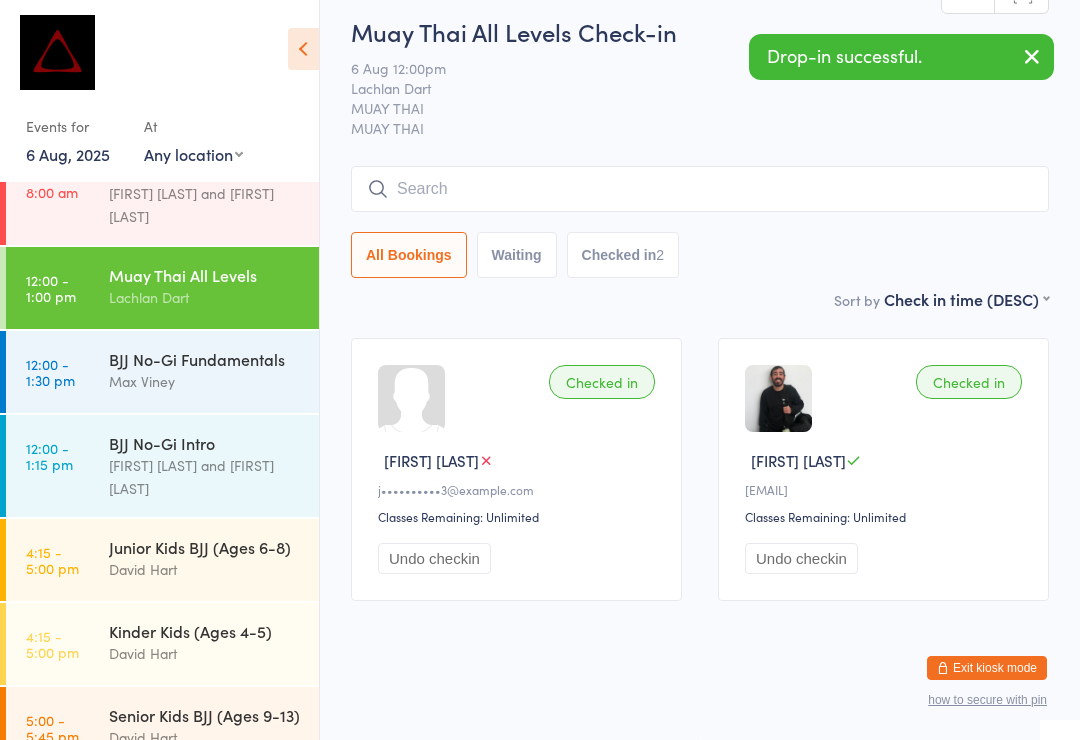 click on "[FIRST] [LAST]" at bounding box center [519, 460] 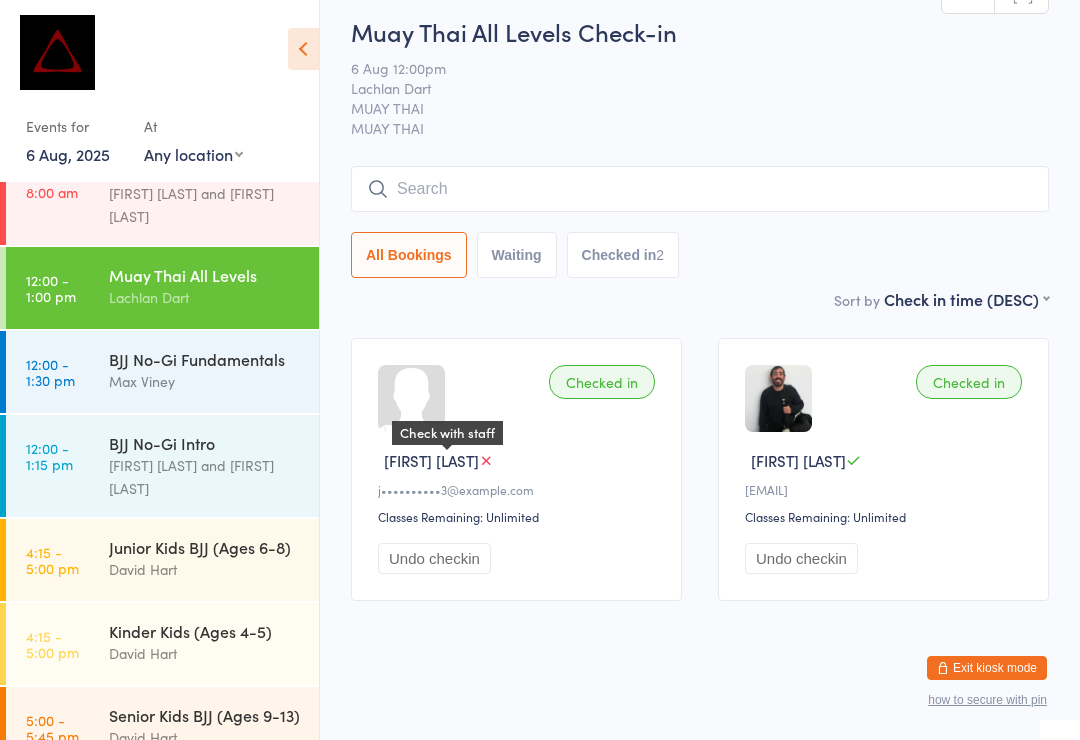 click at bounding box center (486, 460) 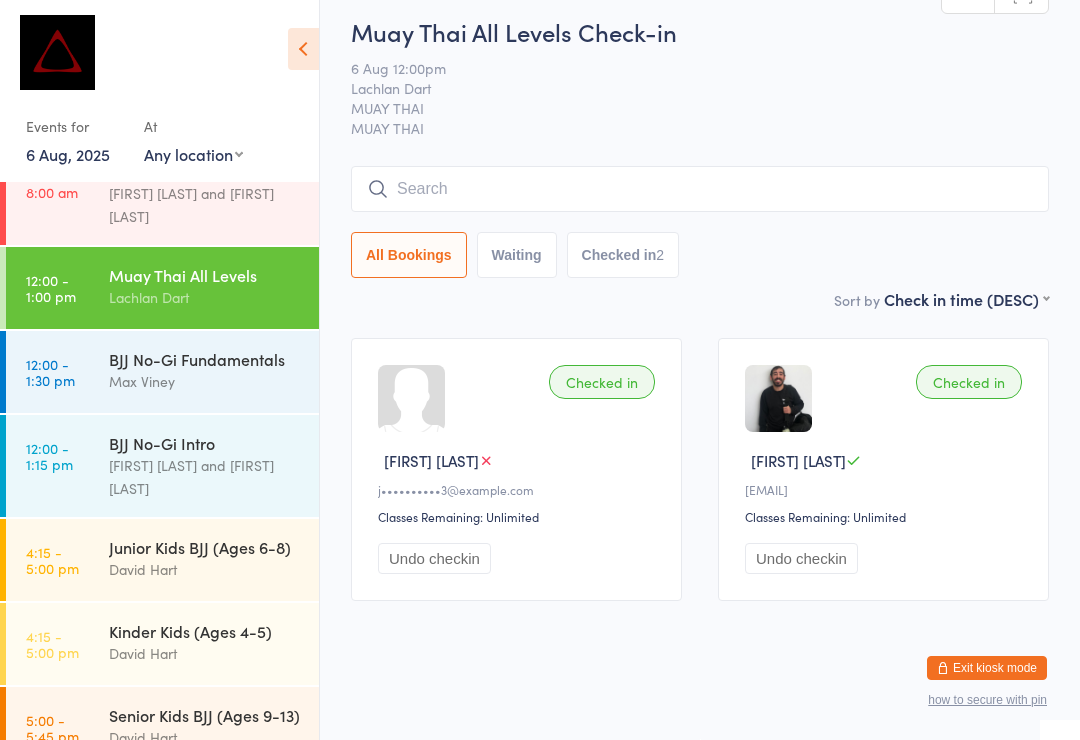 click on "You have now entered Kiosk Mode. Members will be able to check themselves in using the search field below. Click "Exit kiosk mode" below to exit Kiosk Mode at any time. Drop-in successful. Events for 6 Aug, 2025 6 Aug, 2025
August 2025
Sun Mon Tue Wed Thu Fri Sat
31
27
28
29
30
31
01
02
32
03
04
05
06
07
08
09
33
10
11
12
13
14
15
16
34
17
18
19
20
21
22" at bounding box center [540, 357] 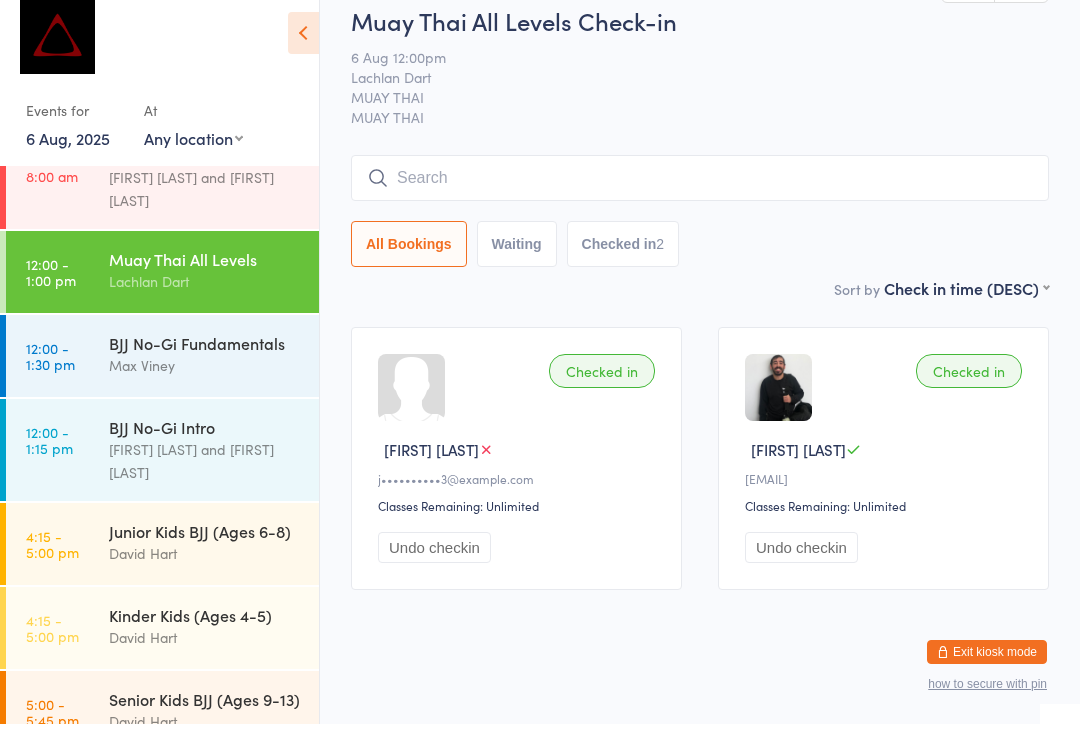 scroll, scrollTop: 7, scrollLeft: 0, axis: vertical 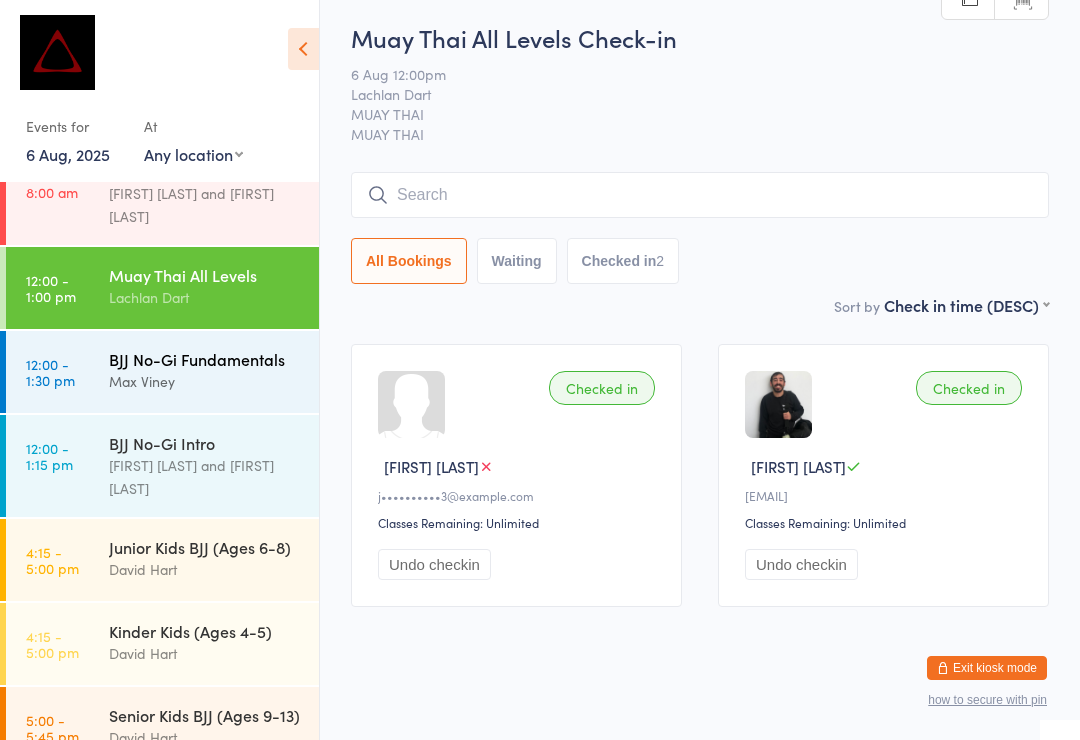 click on "[TIME] - [TIME] [ACTIVITY] [FIRST] [LAST]" at bounding box center (162, 372) 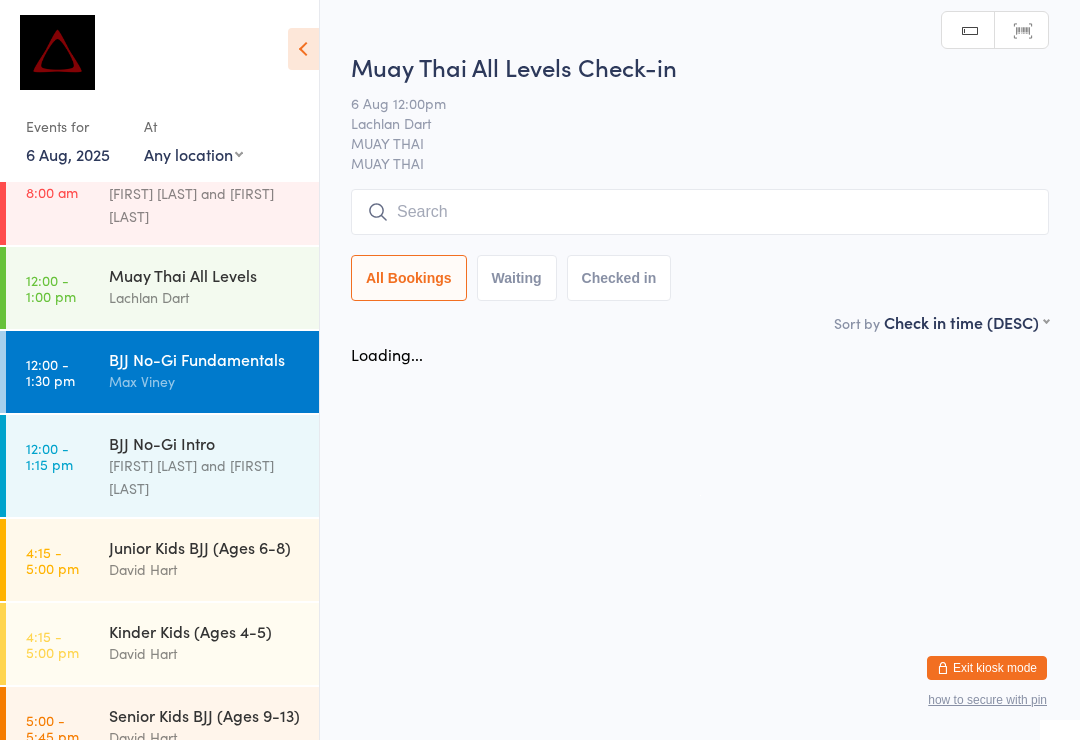 scroll, scrollTop: 0, scrollLeft: 0, axis: both 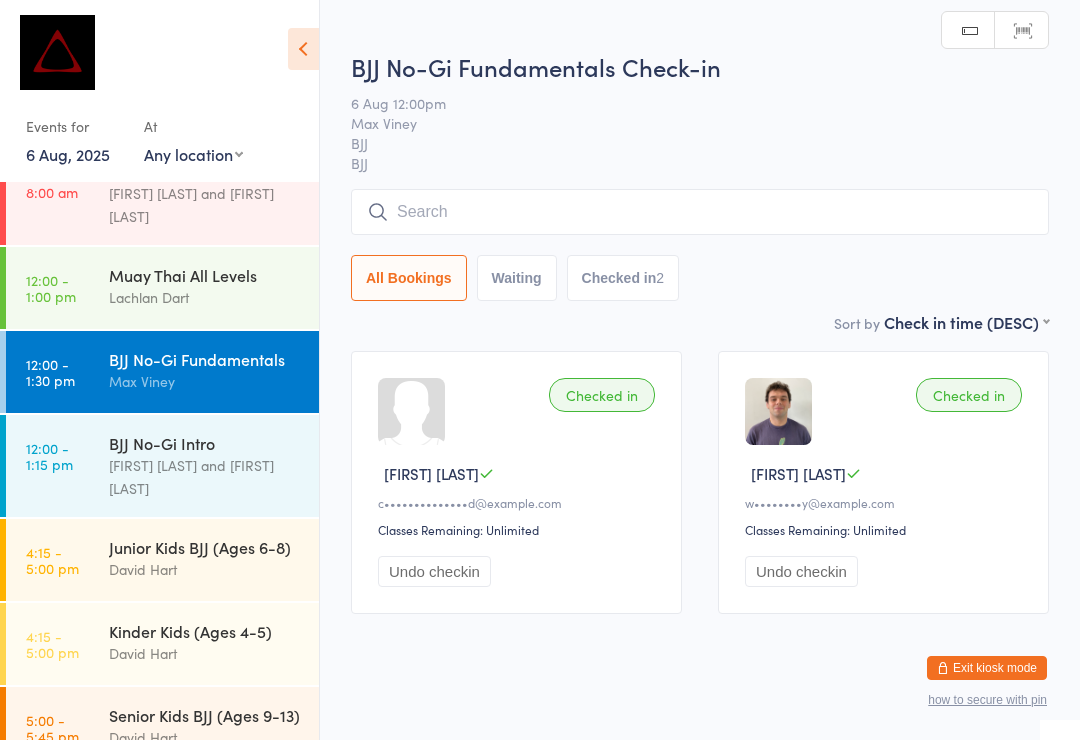 click at bounding box center [700, 212] 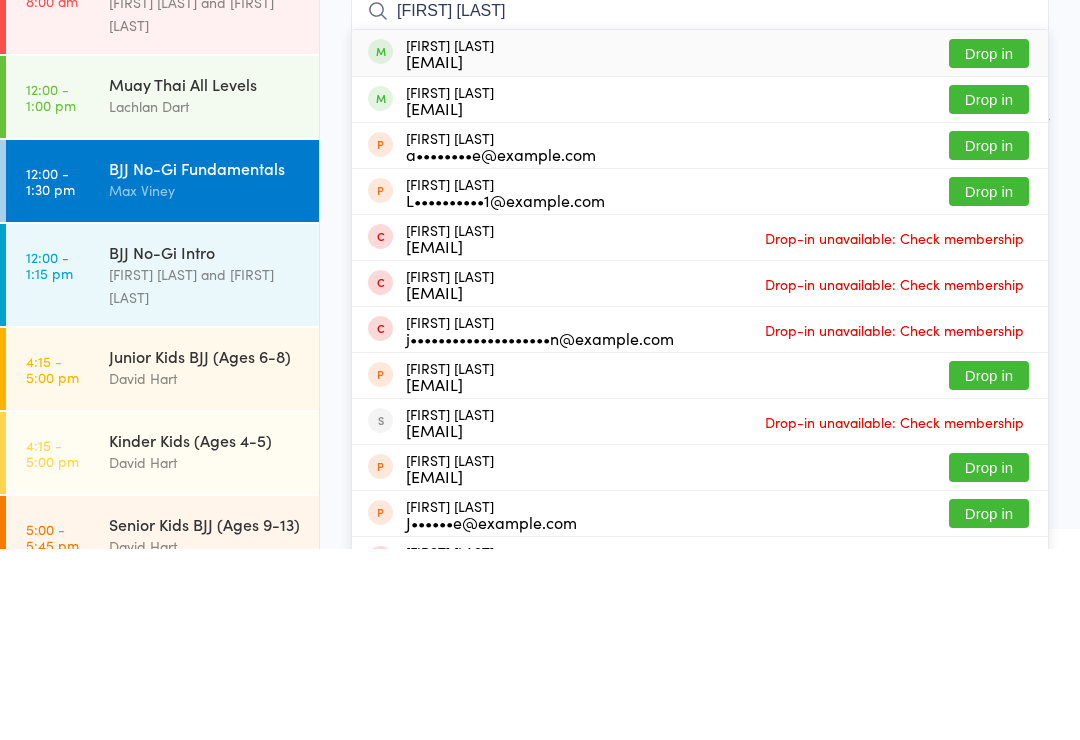 type on "[FIRST] [LAST]" 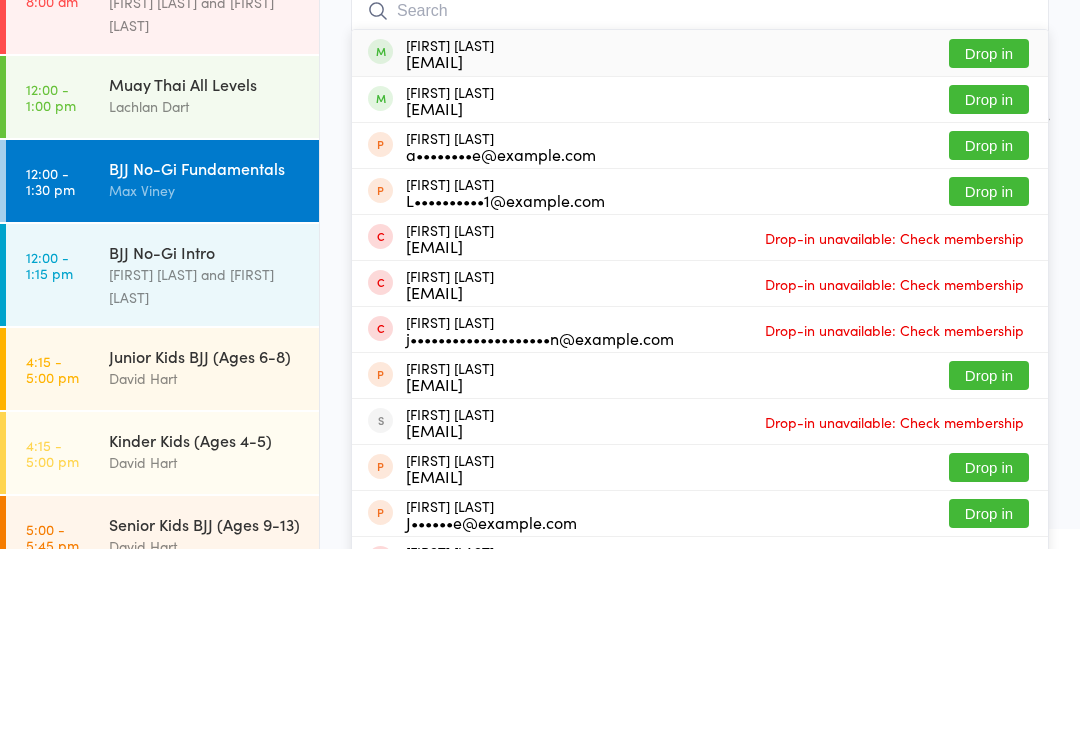 scroll, scrollTop: 38, scrollLeft: 0, axis: vertical 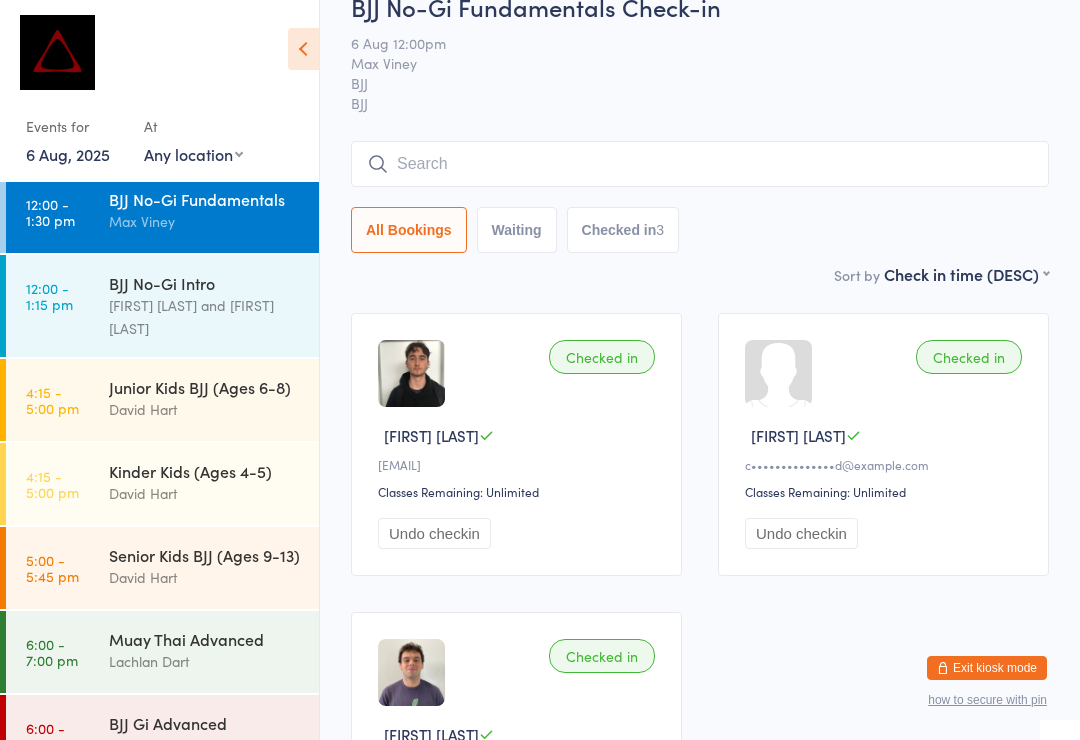click at bounding box center [700, 164] 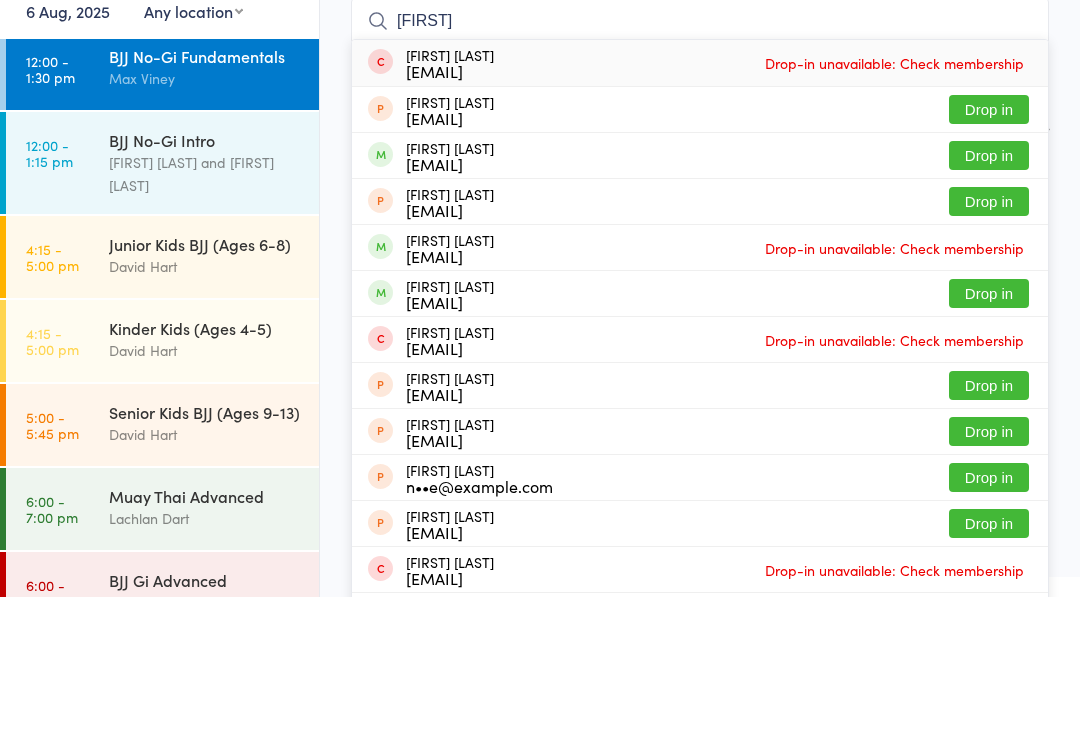 type on "[FIRST]" 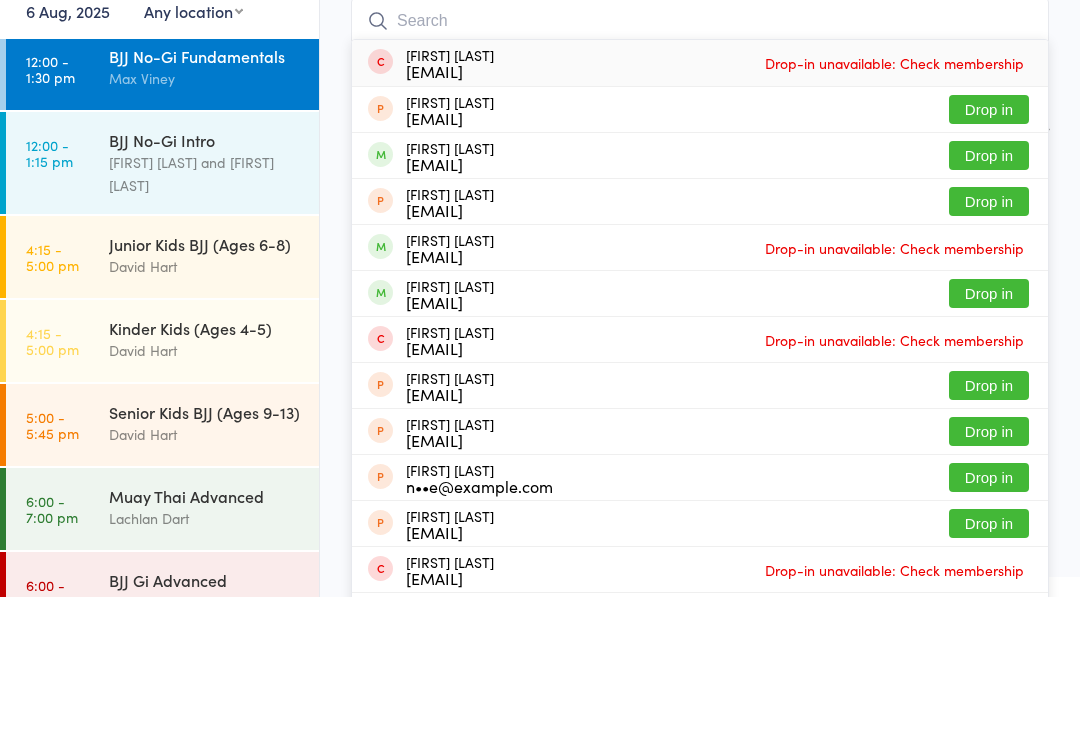 scroll, scrollTop: 181, scrollLeft: 0, axis: vertical 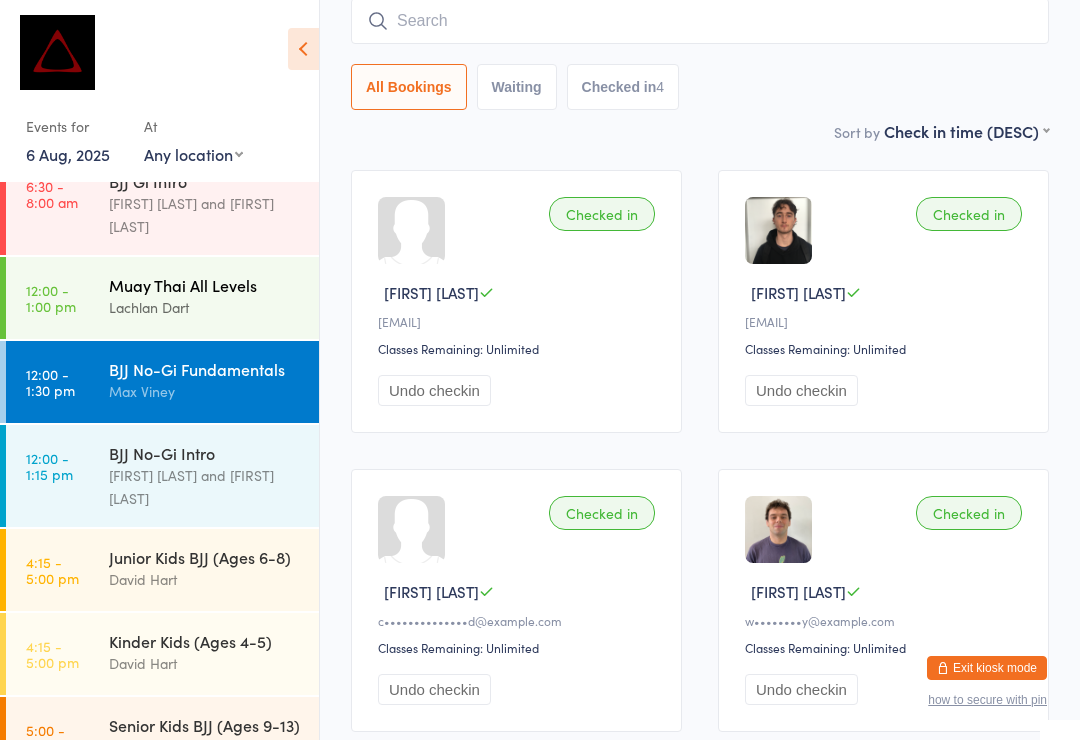 click on "Muay Thai All Levels" at bounding box center (205, 285) 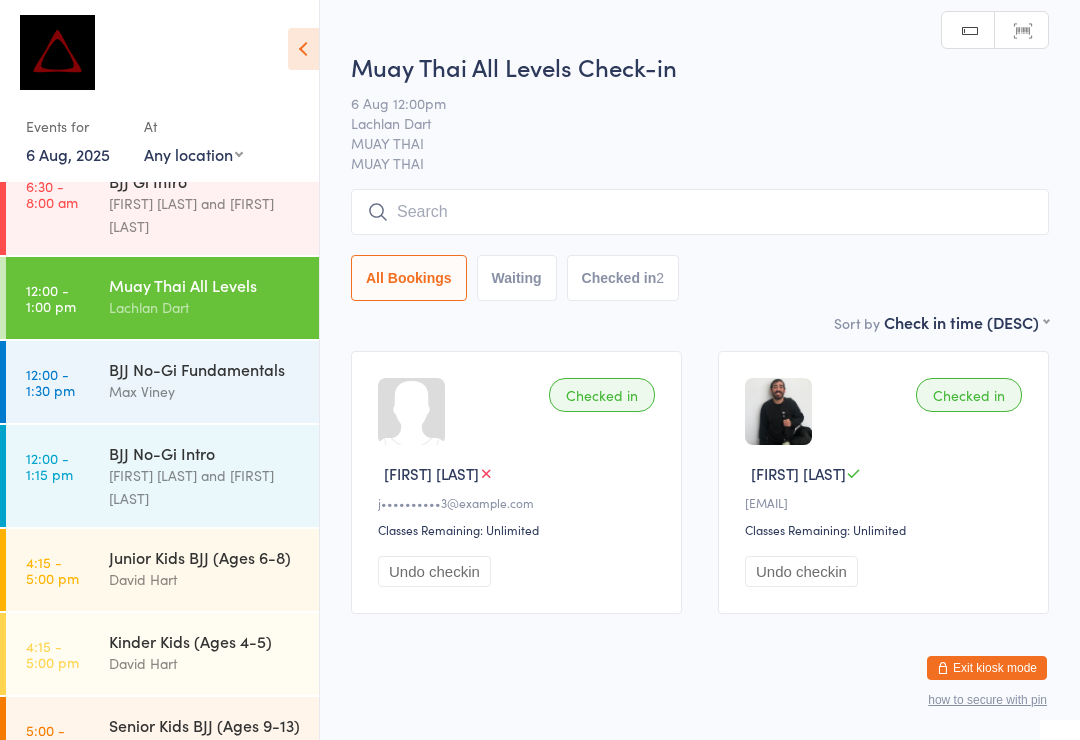 click at bounding box center (700, 212) 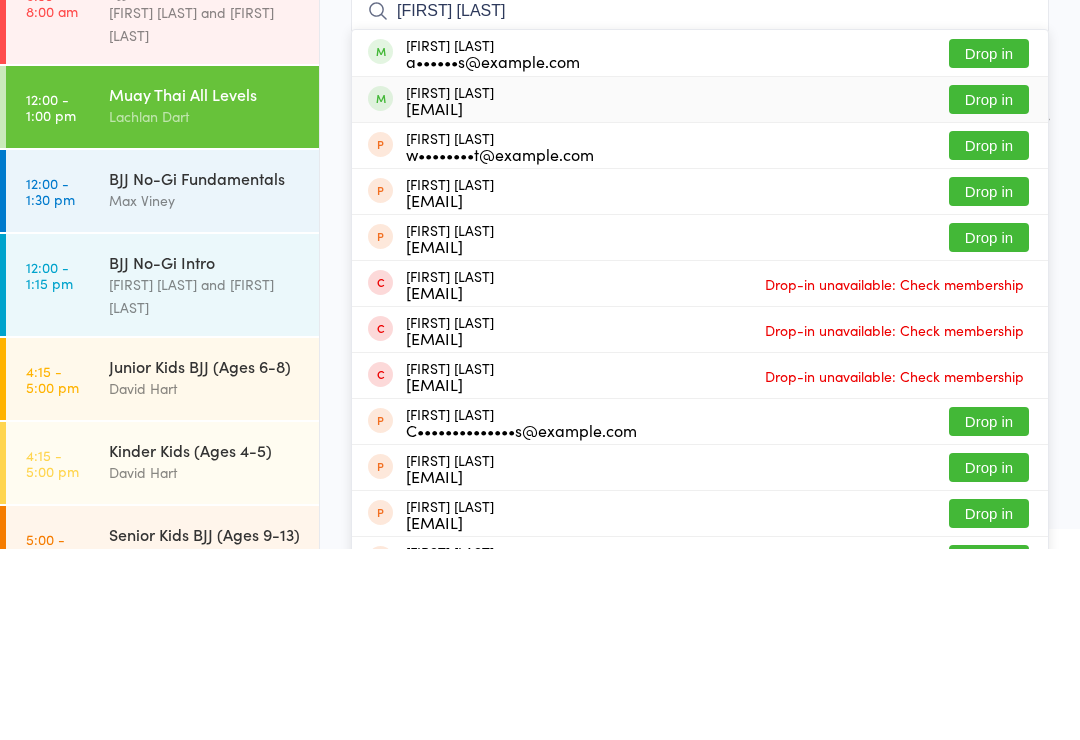 type on "[FIRST] [LAST]" 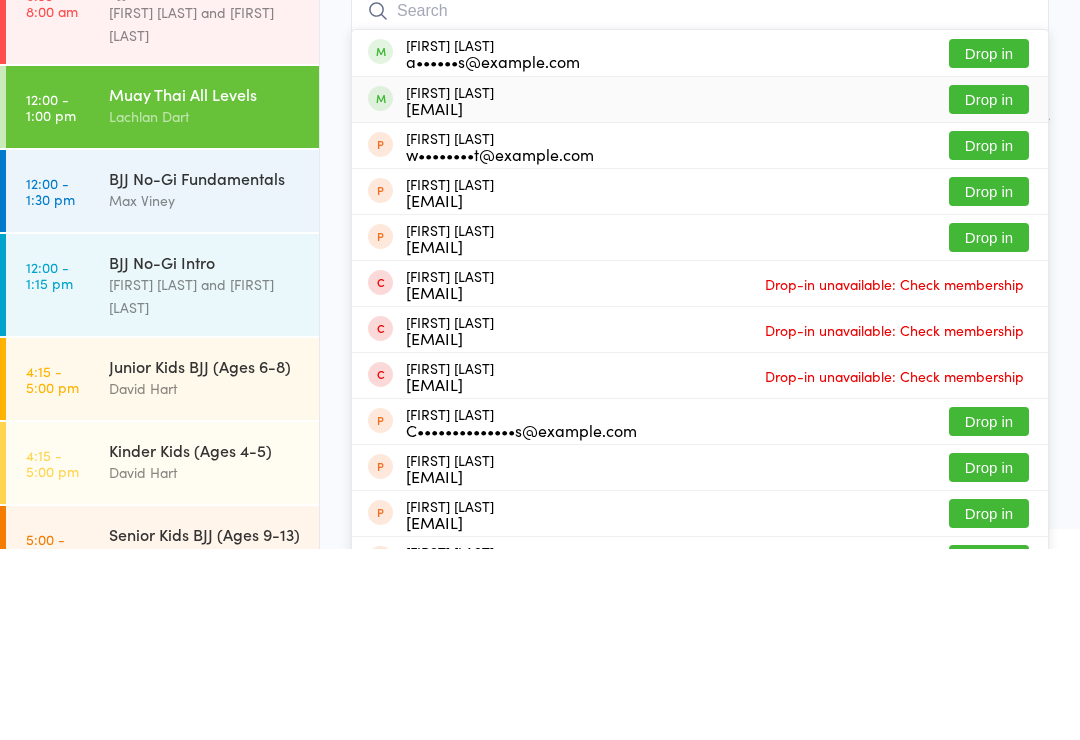 scroll, scrollTop: 38, scrollLeft: 0, axis: vertical 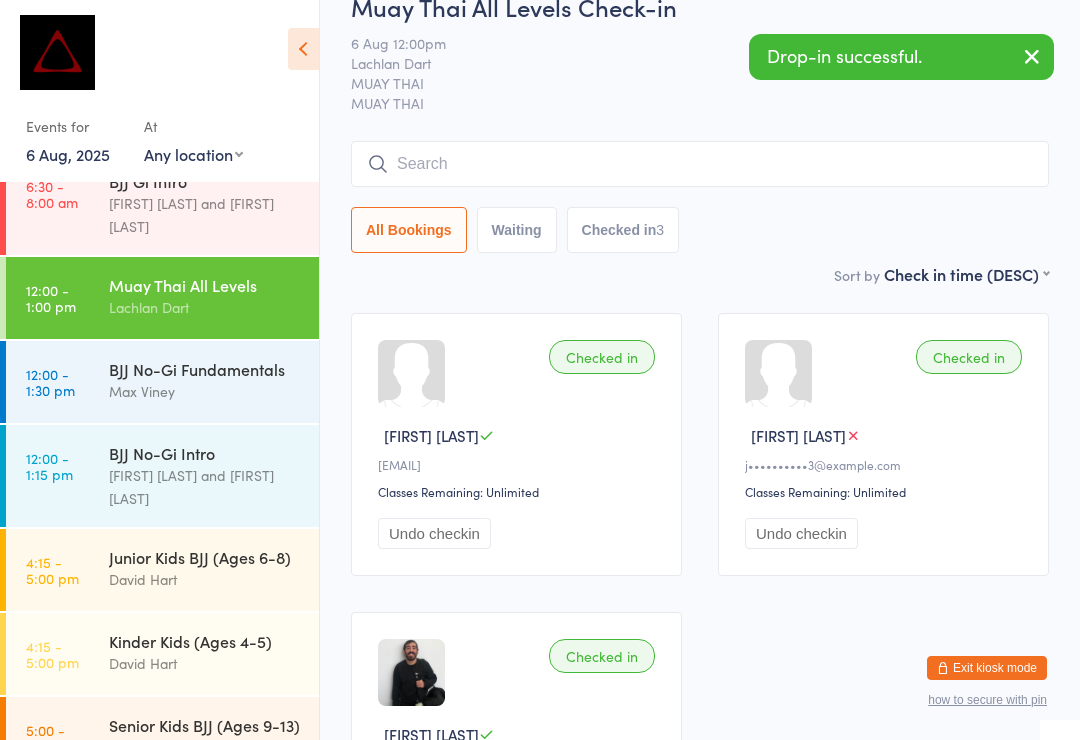 click at bounding box center [700, 164] 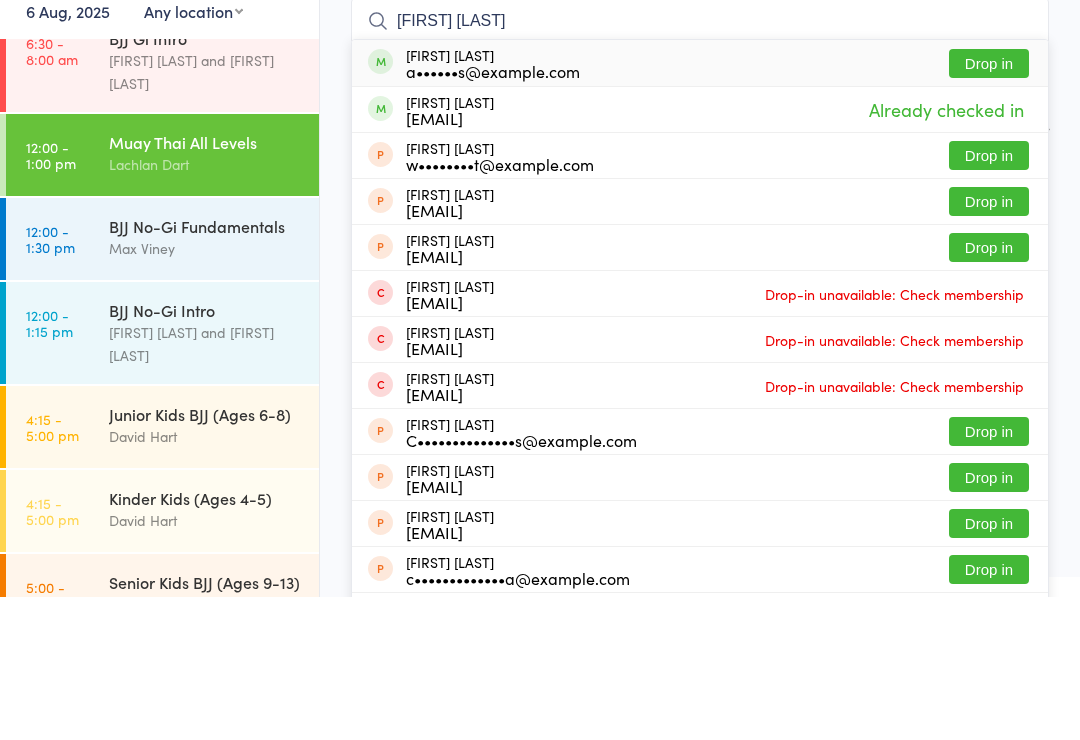 type on "[FIRST] [LAST]" 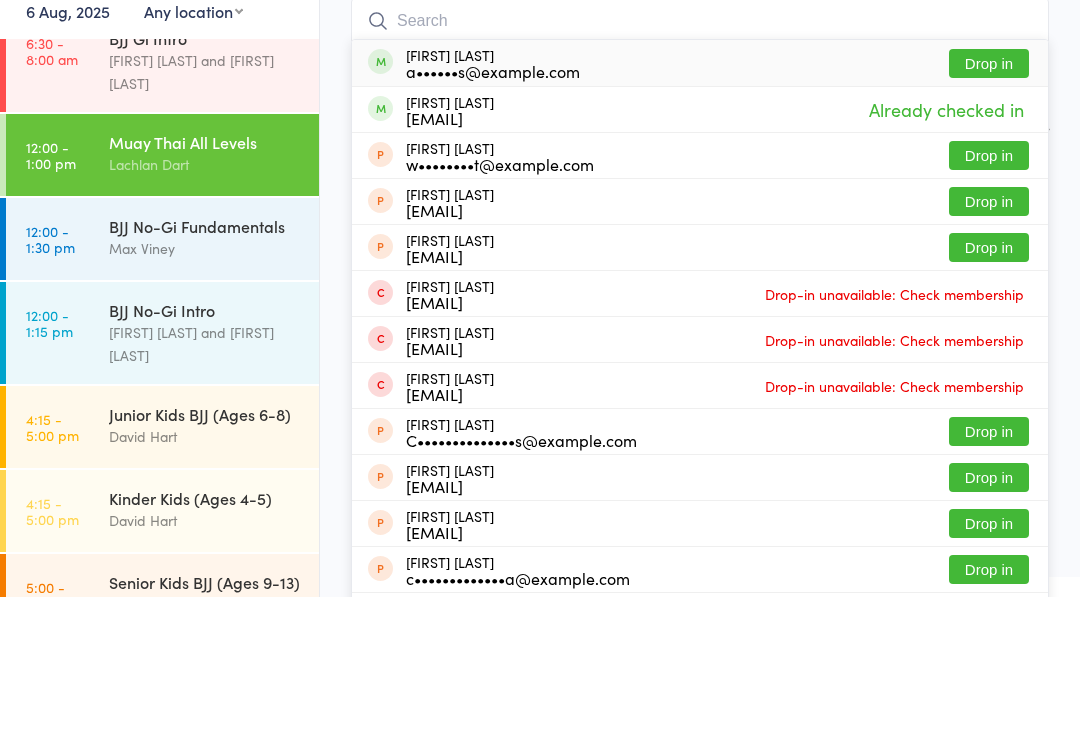 scroll, scrollTop: 181, scrollLeft: 0, axis: vertical 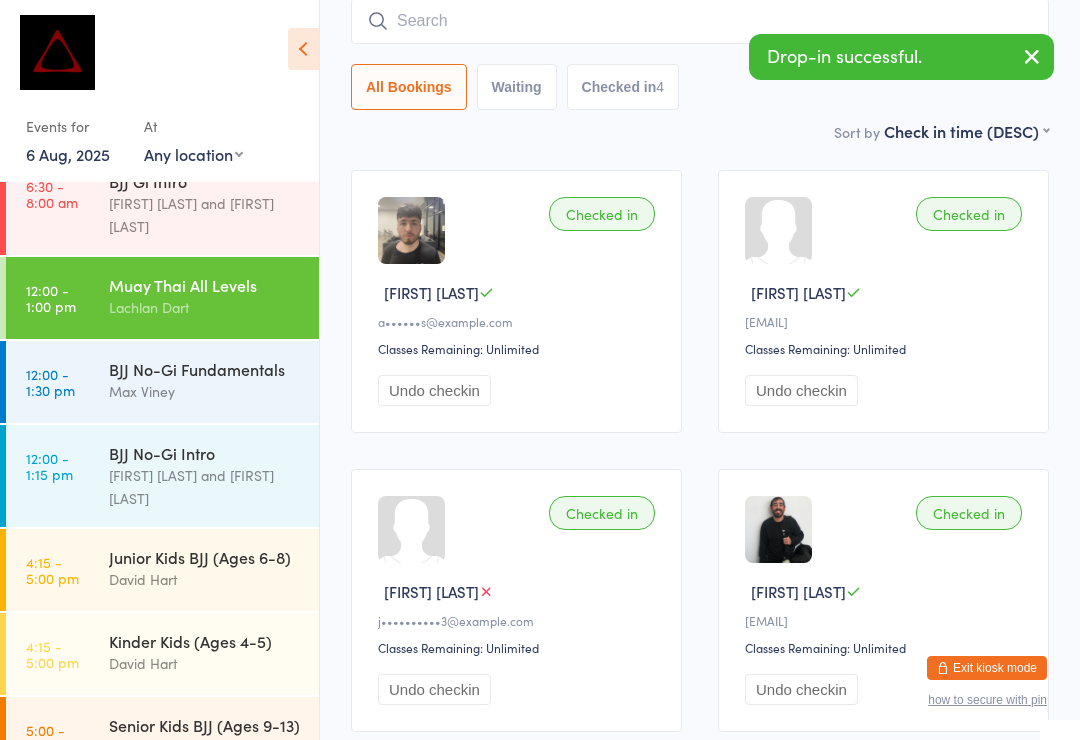 click at bounding box center (700, 21) 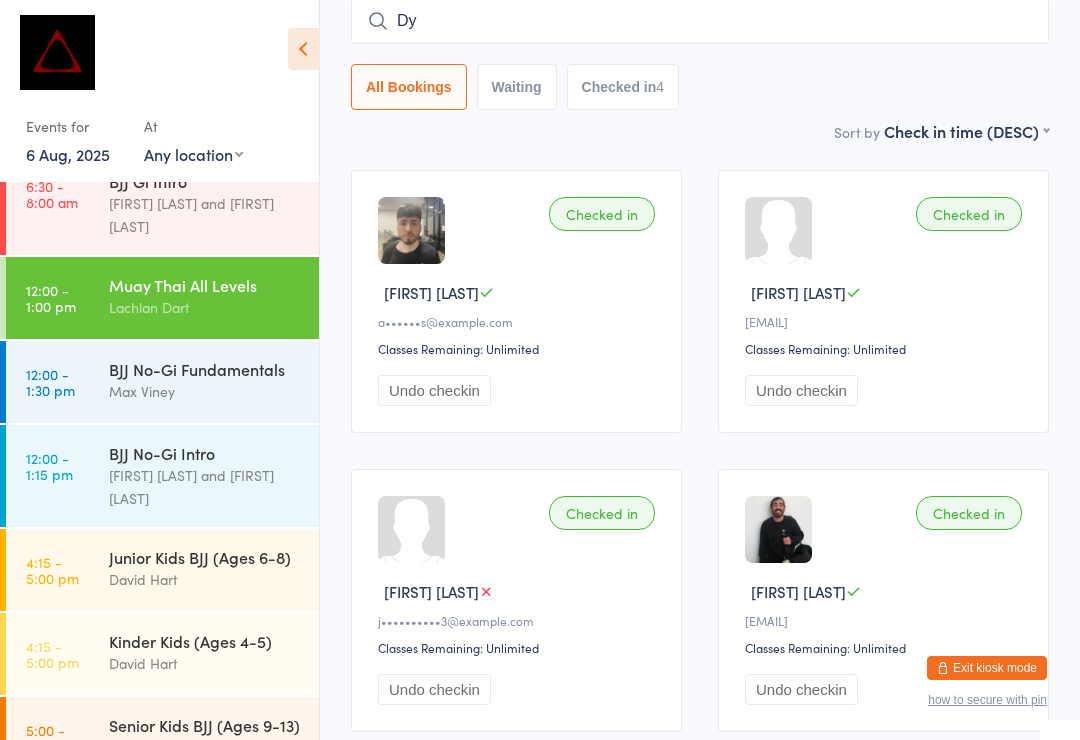 type on "D" 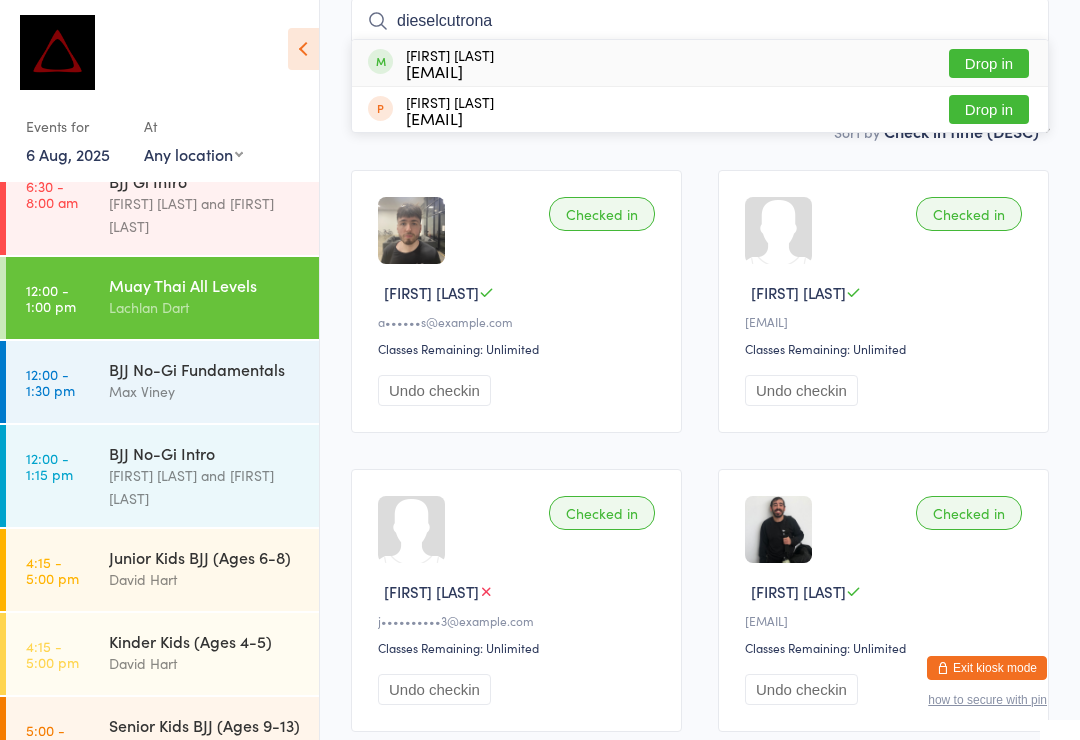type on "dieselcutrona" 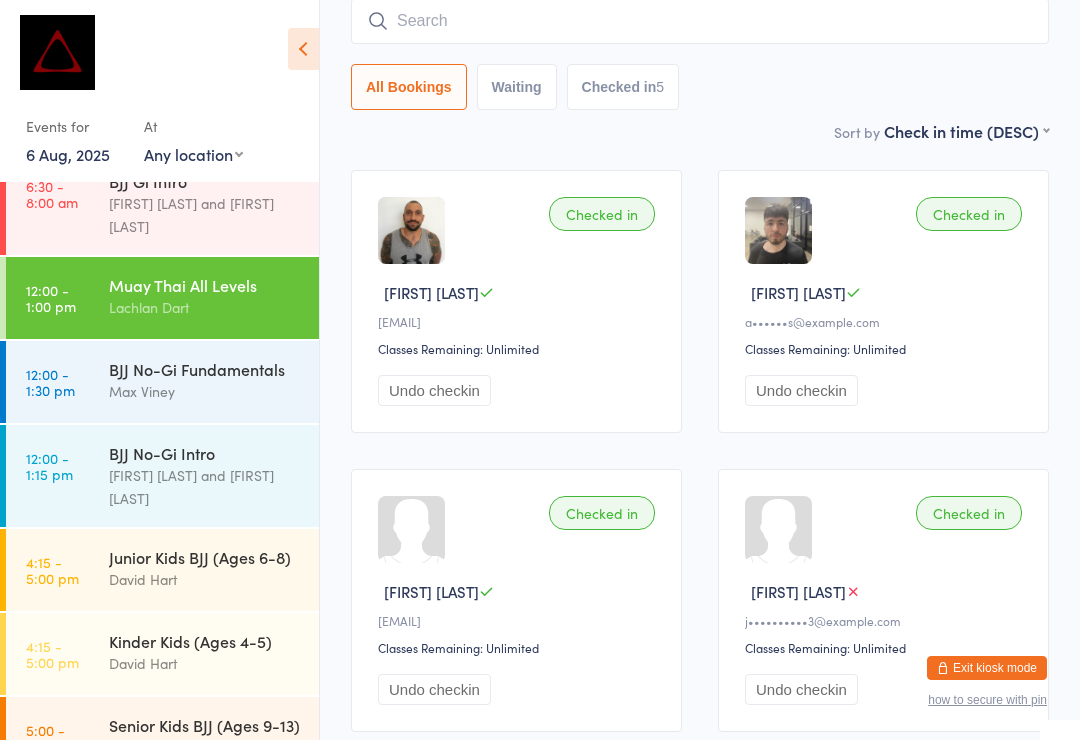 click on "Muay Thai All Levels [LAST] [LAST]" at bounding box center (214, 296) 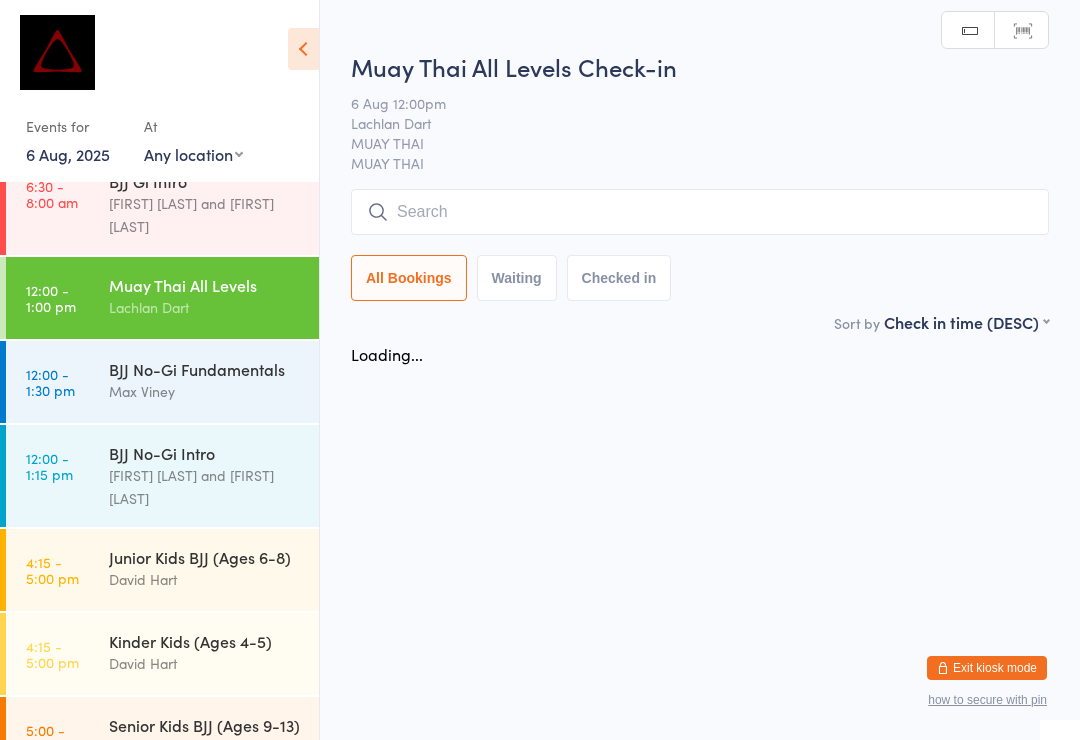 scroll, scrollTop: 0, scrollLeft: 0, axis: both 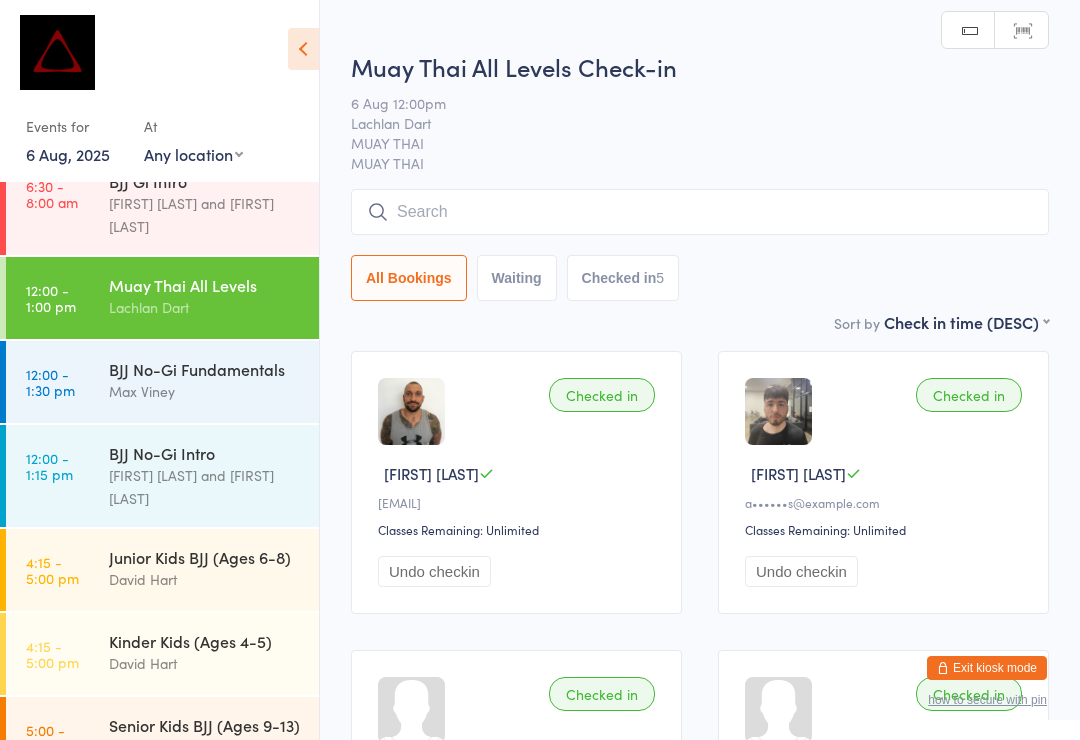 click at bounding box center (700, 212) 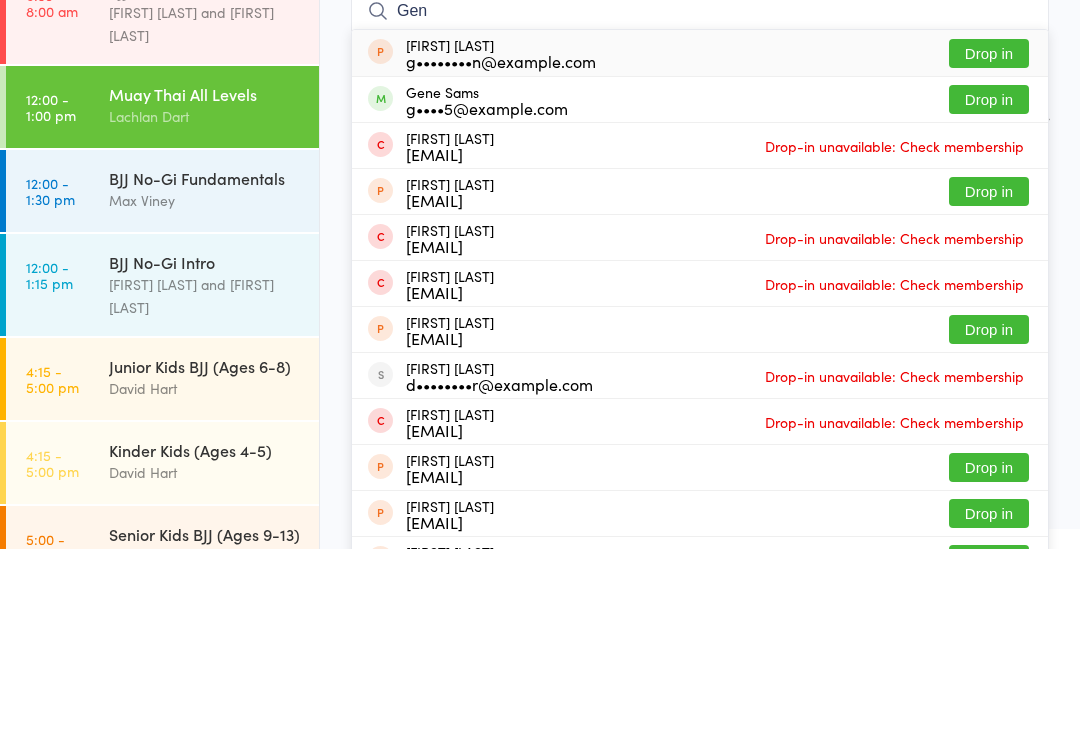 type on "Gen" 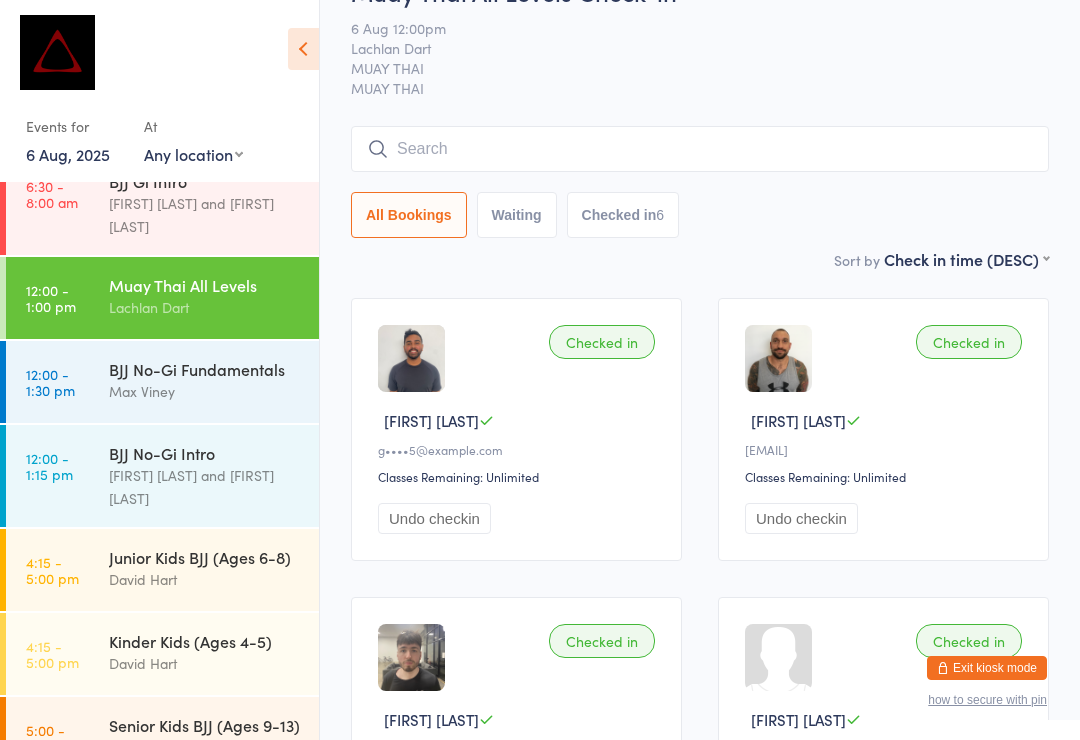 scroll, scrollTop: 0, scrollLeft: 0, axis: both 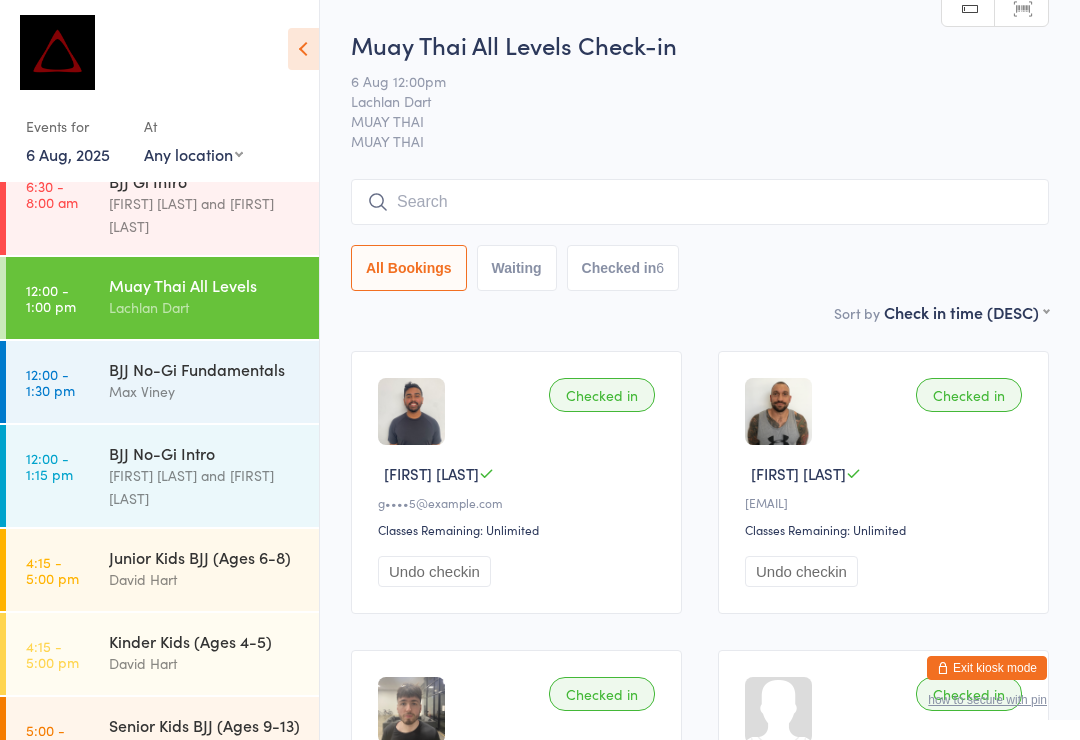 click at bounding box center [700, 202] 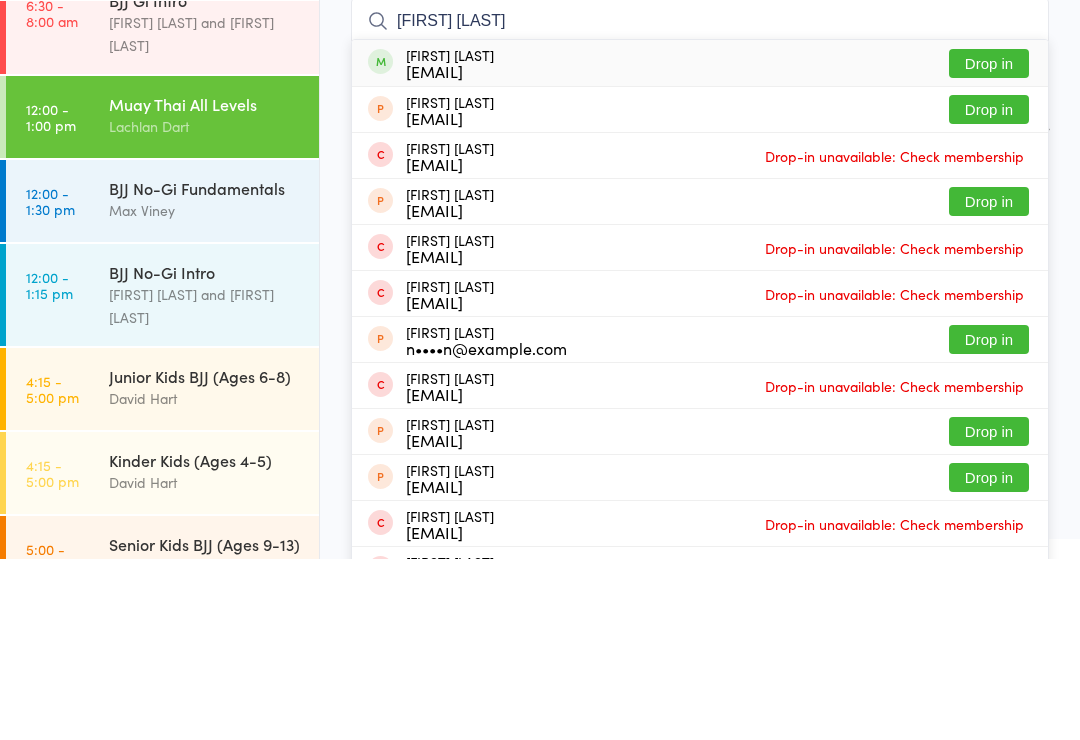 type on "[FIRST] [LAST]" 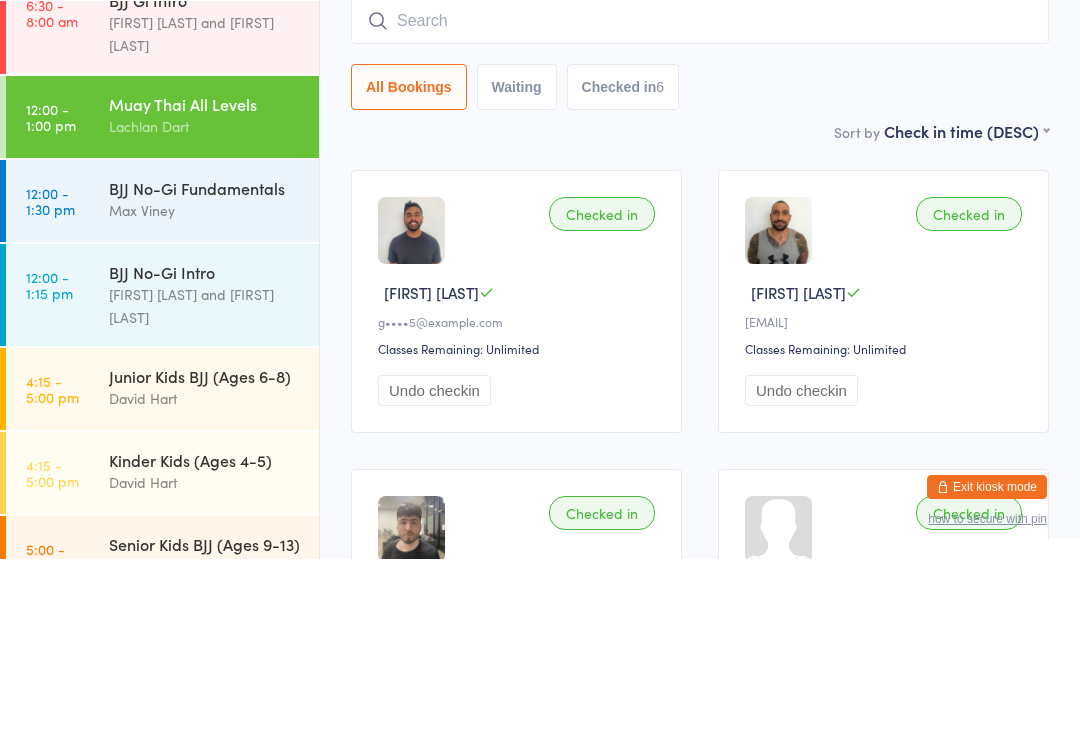 scroll, scrollTop: 181, scrollLeft: 0, axis: vertical 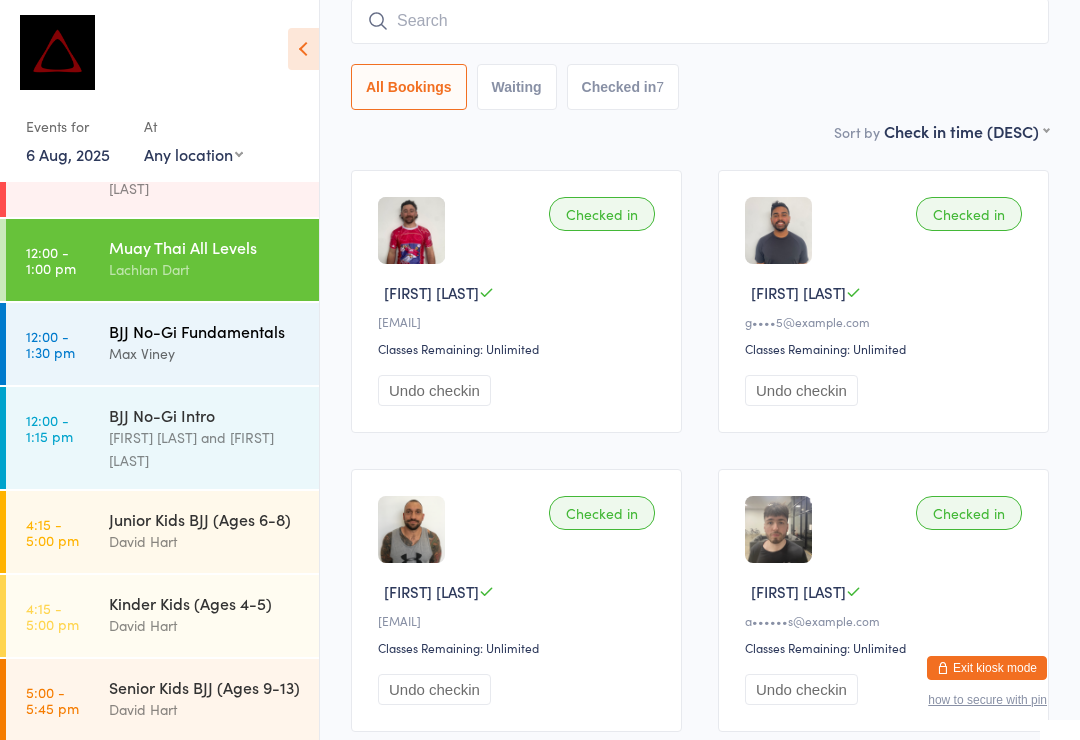 click on "BJJ No-Gi Fundamentals" at bounding box center (205, 331) 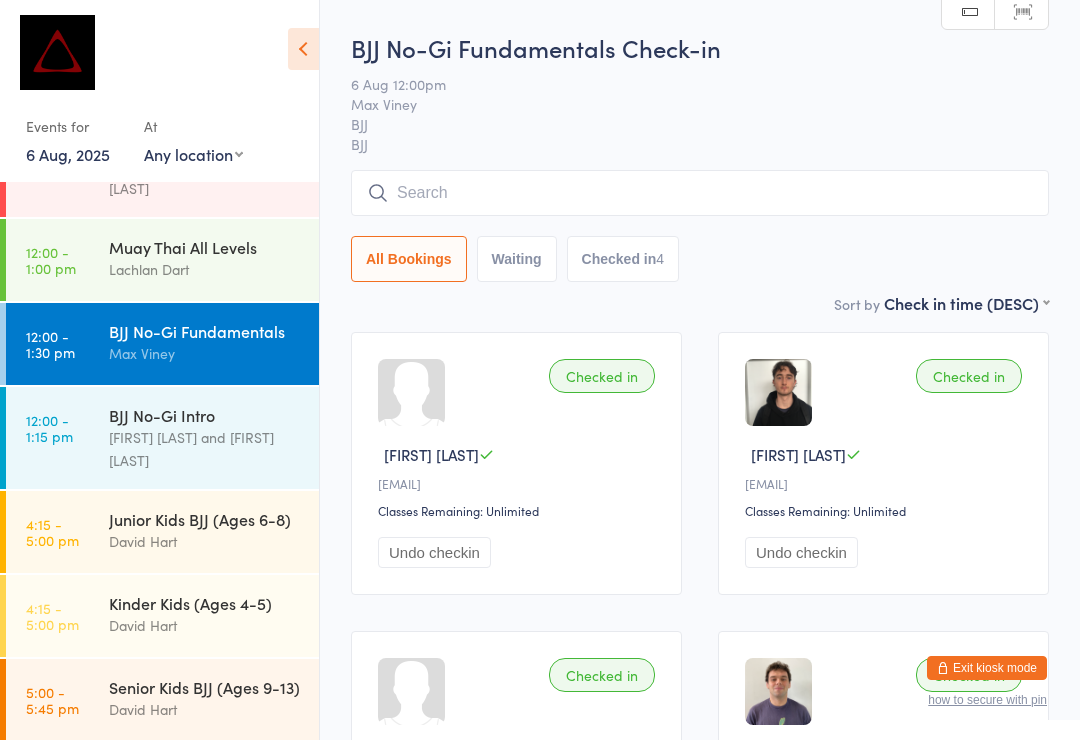 scroll, scrollTop: 0, scrollLeft: 0, axis: both 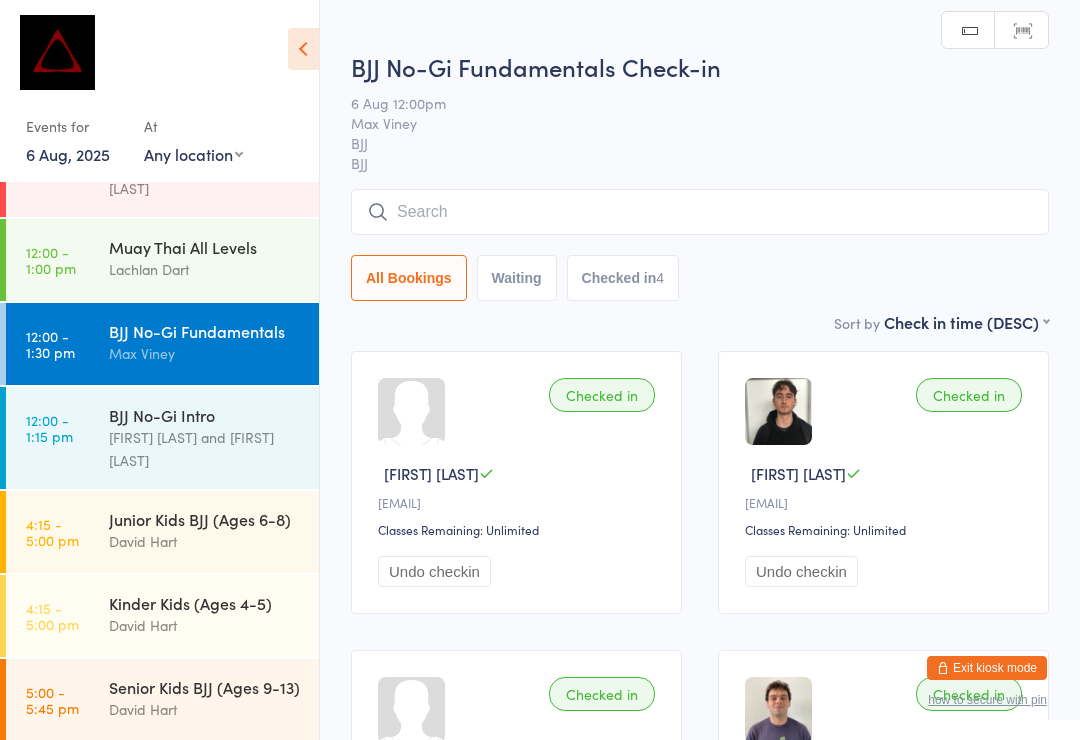 click at bounding box center (700, 212) 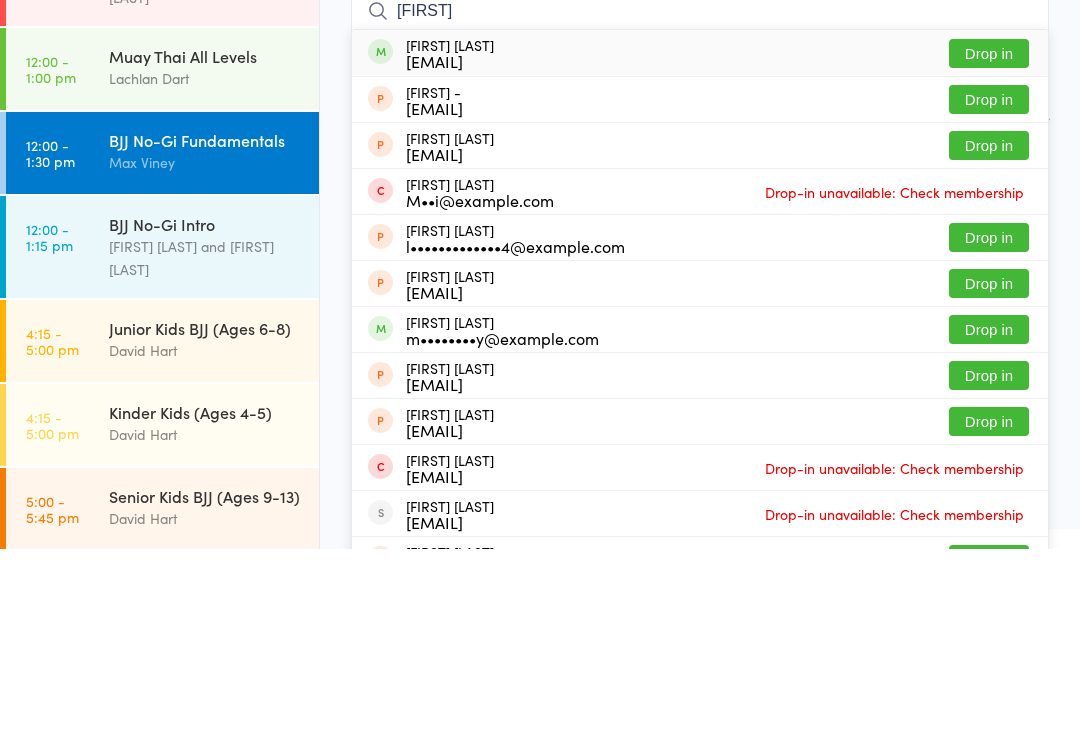 type on "[FIRST]" 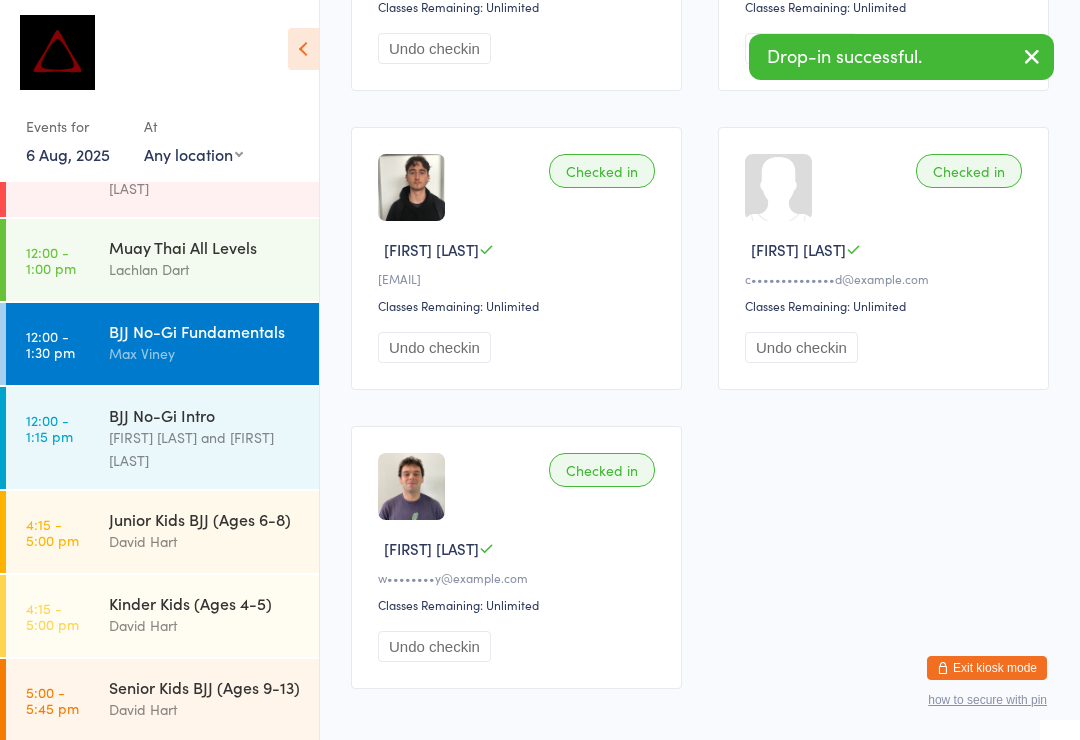 scroll, scrollTop: 617, scrollLeft: 0, axis: vertical 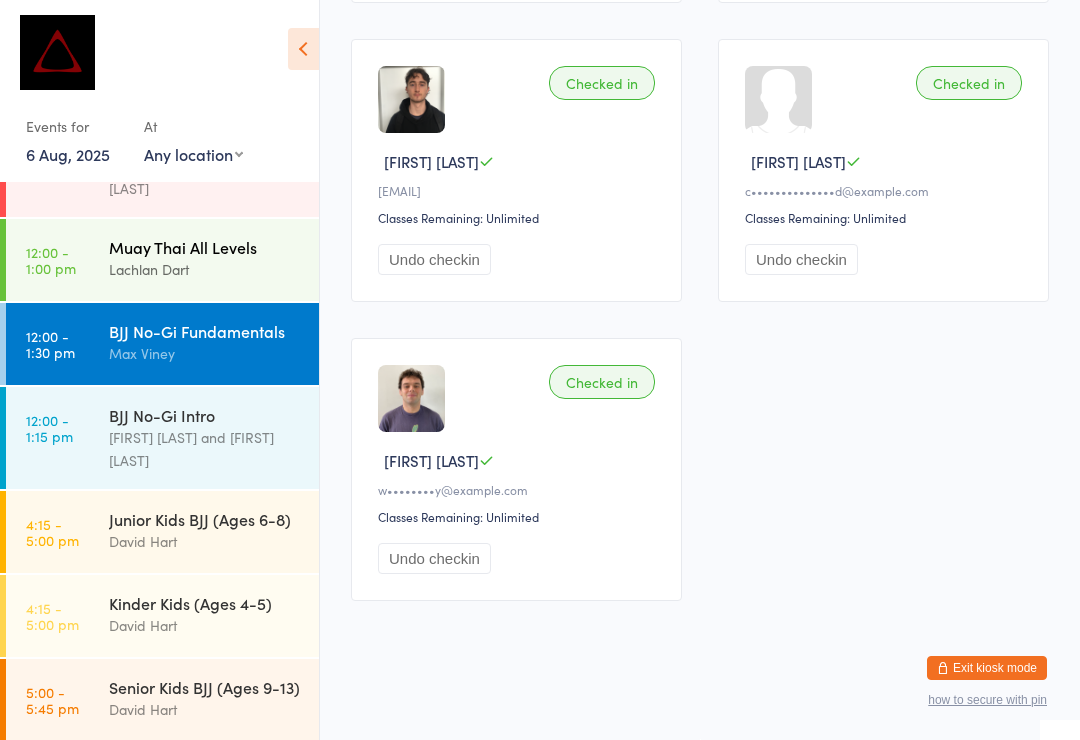 click on "Lachlan Dart" at bounding box center (205, 269) 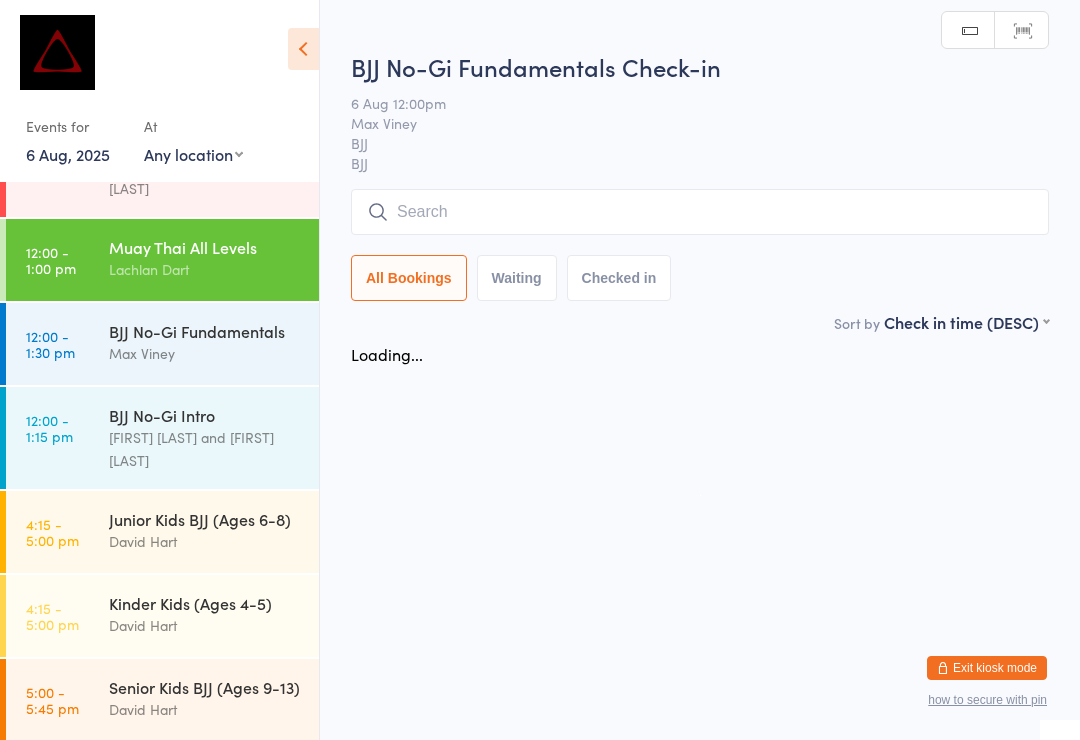 scroll, scrollTop: 0, scrollLeft: 0, axis: both 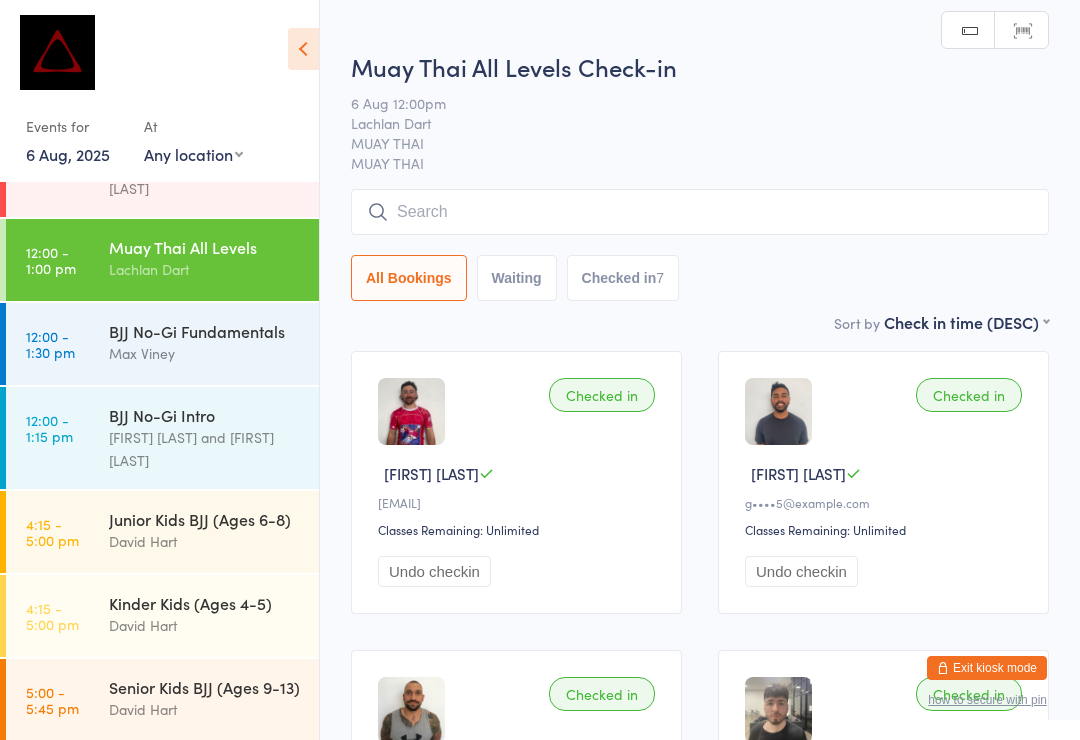 click at bounding box center (700, 212) 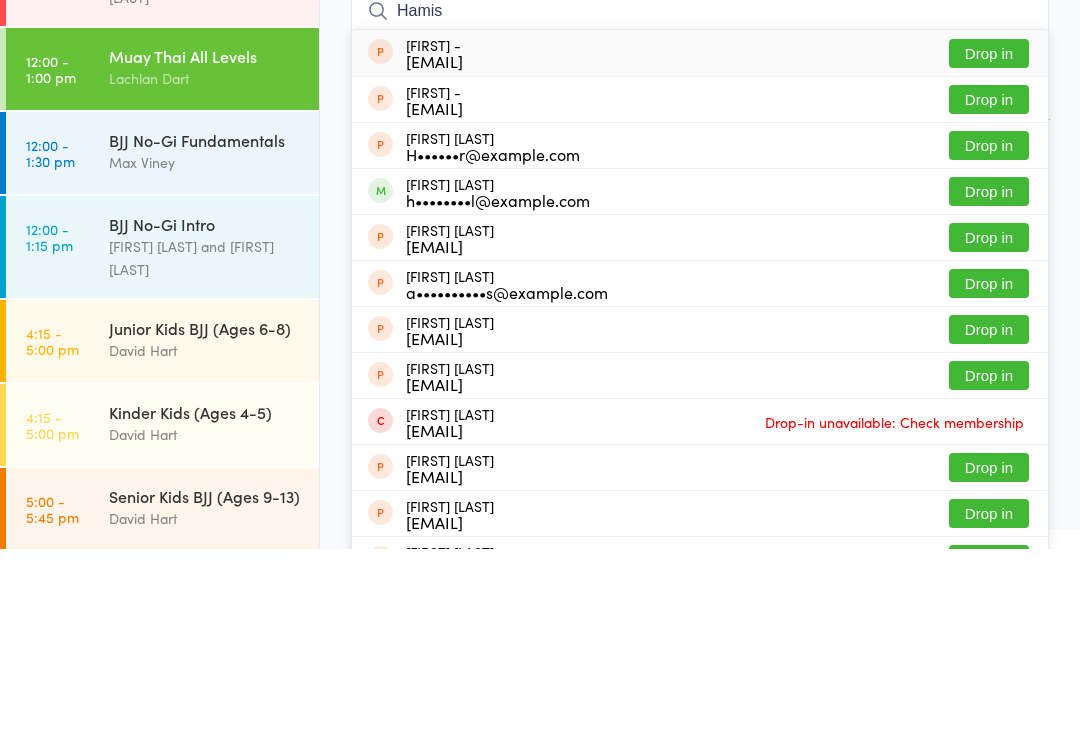 type on "Hamis" 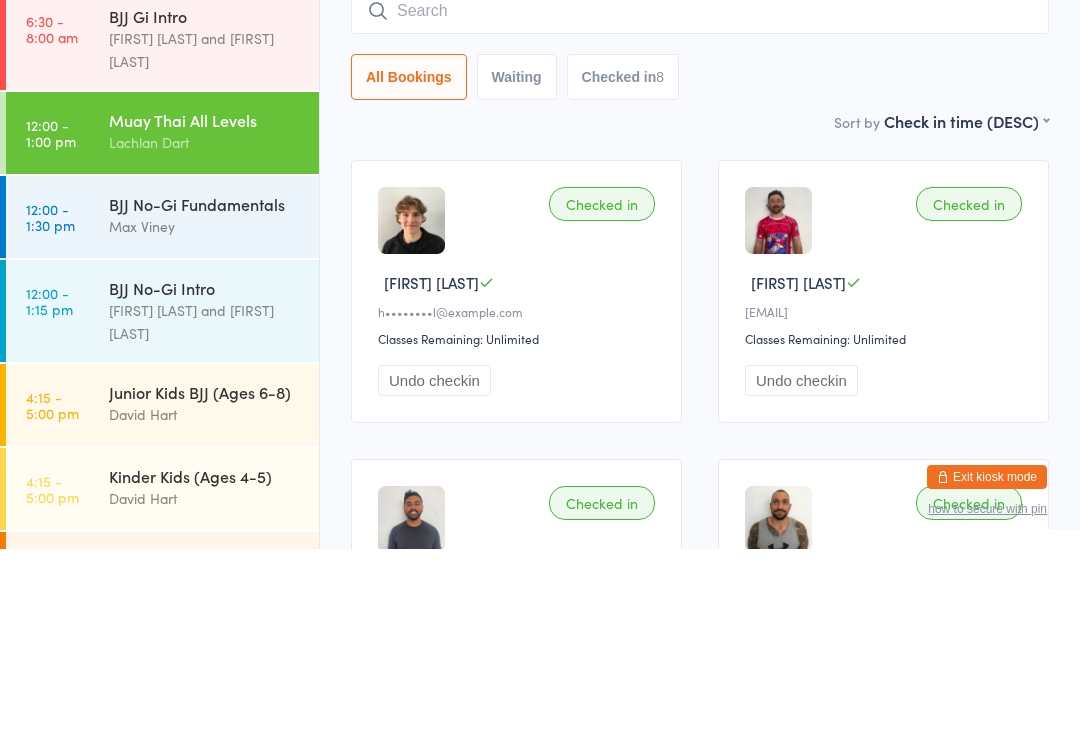 scroll, scrollTop: 276, scrollLeft: 0, axis: vertical 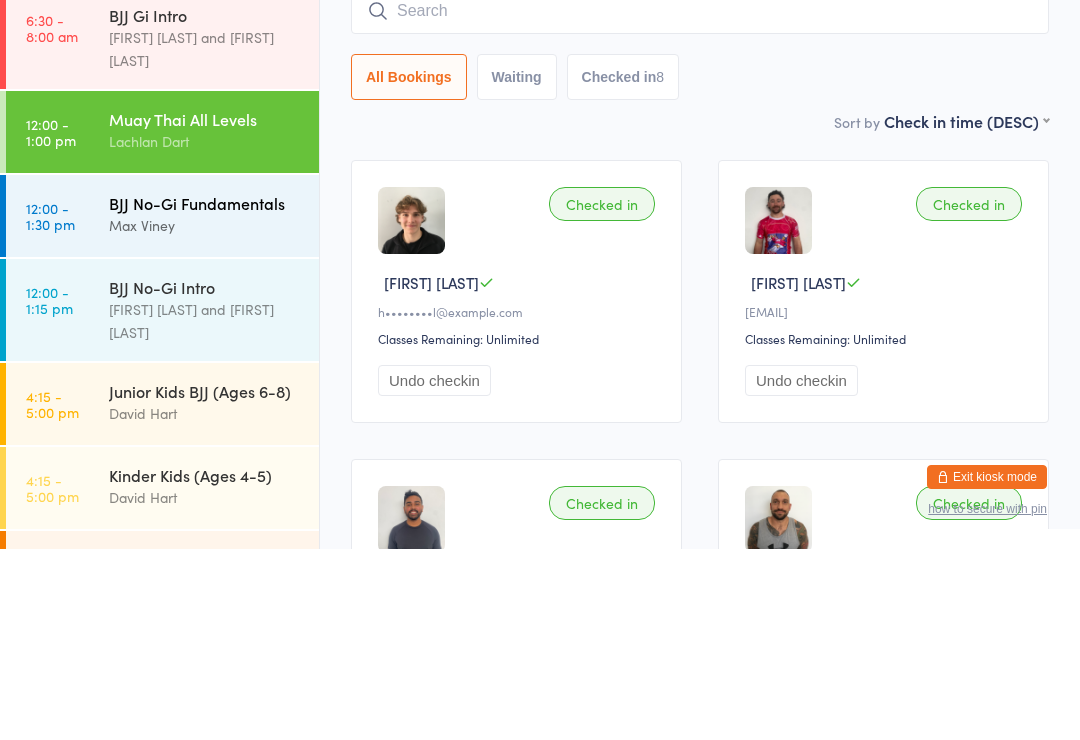 click on "Max Viney" at bounding box center [205, 416] 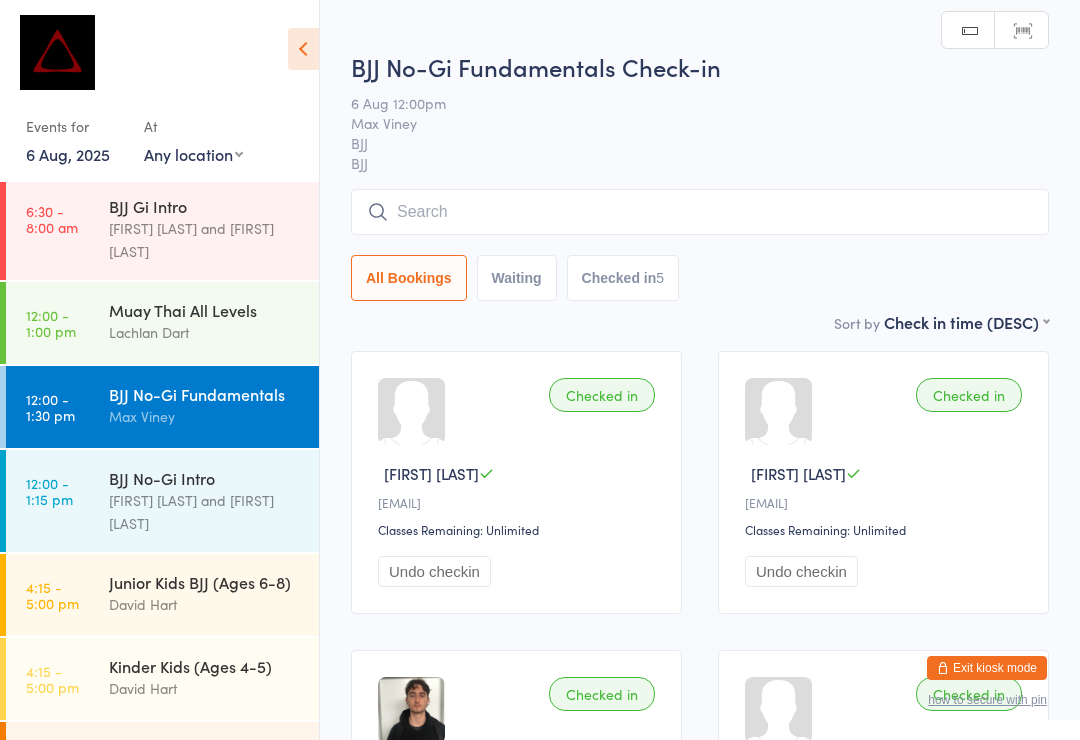 click at bounding box center [700, 212] 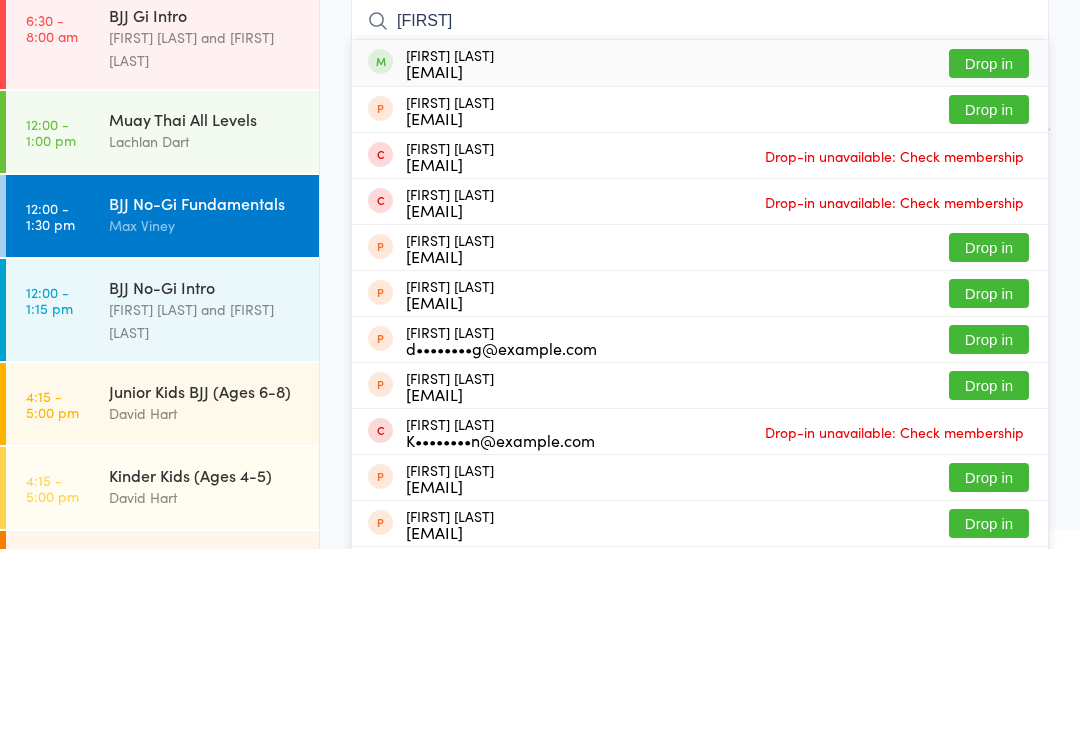 type on "[FIRST]" 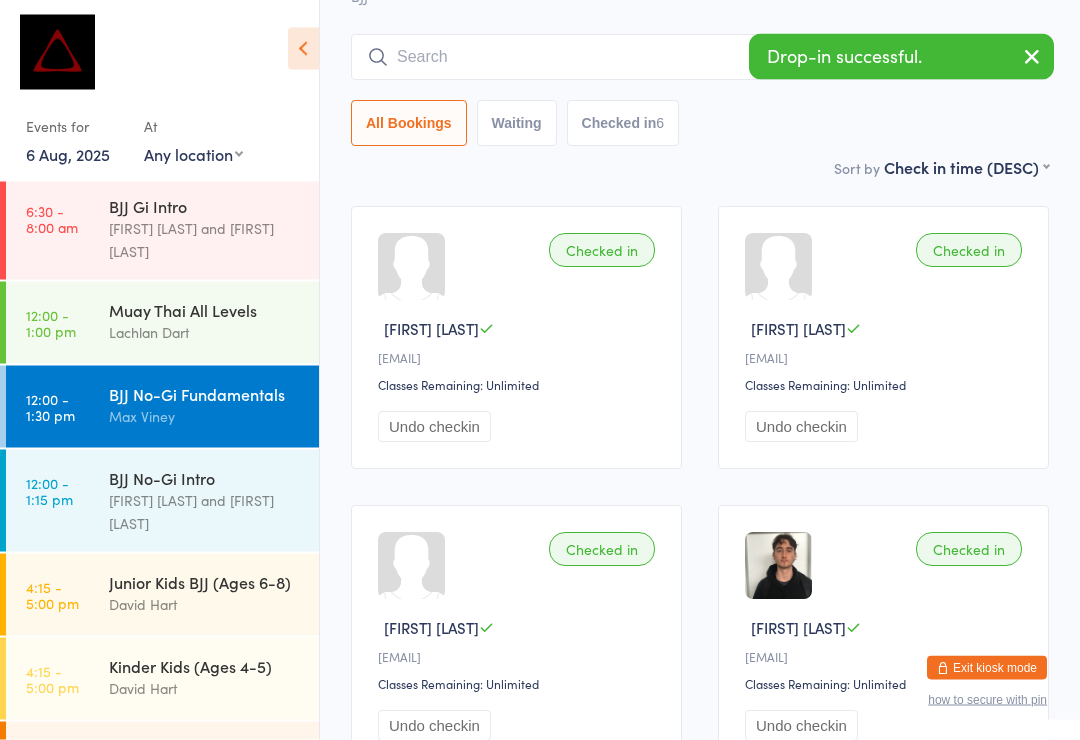 scroll, scrollTop: 99, scrollLeft: 0, axis: vertical 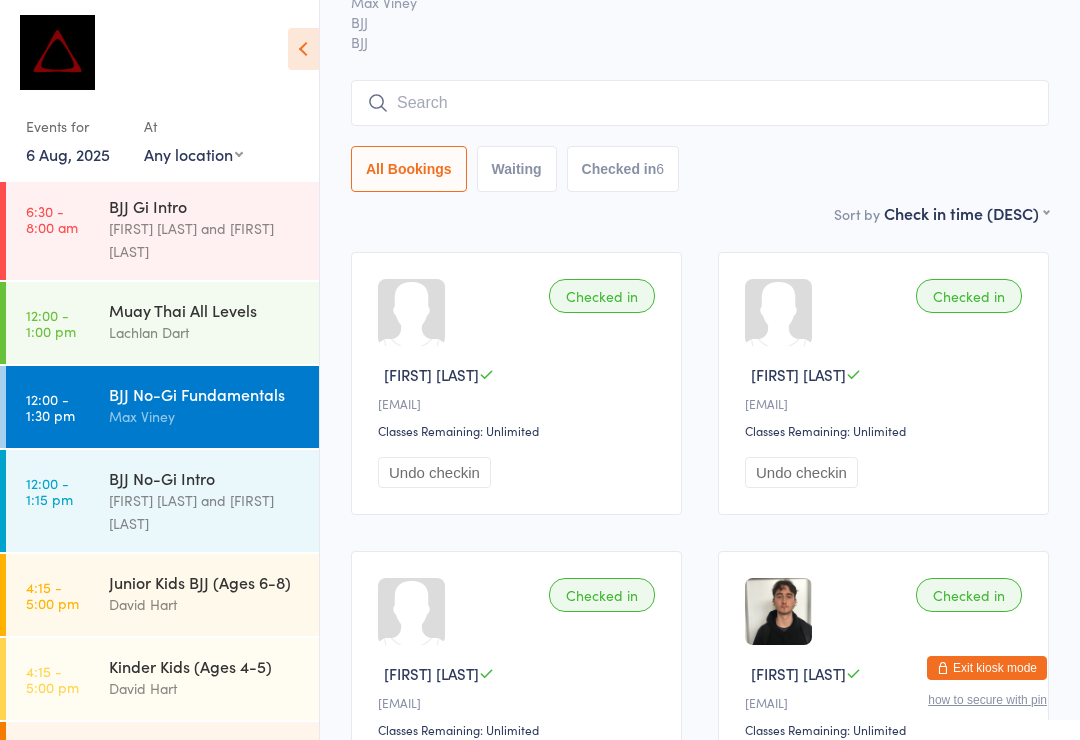 click at bounding box center [700, 103] 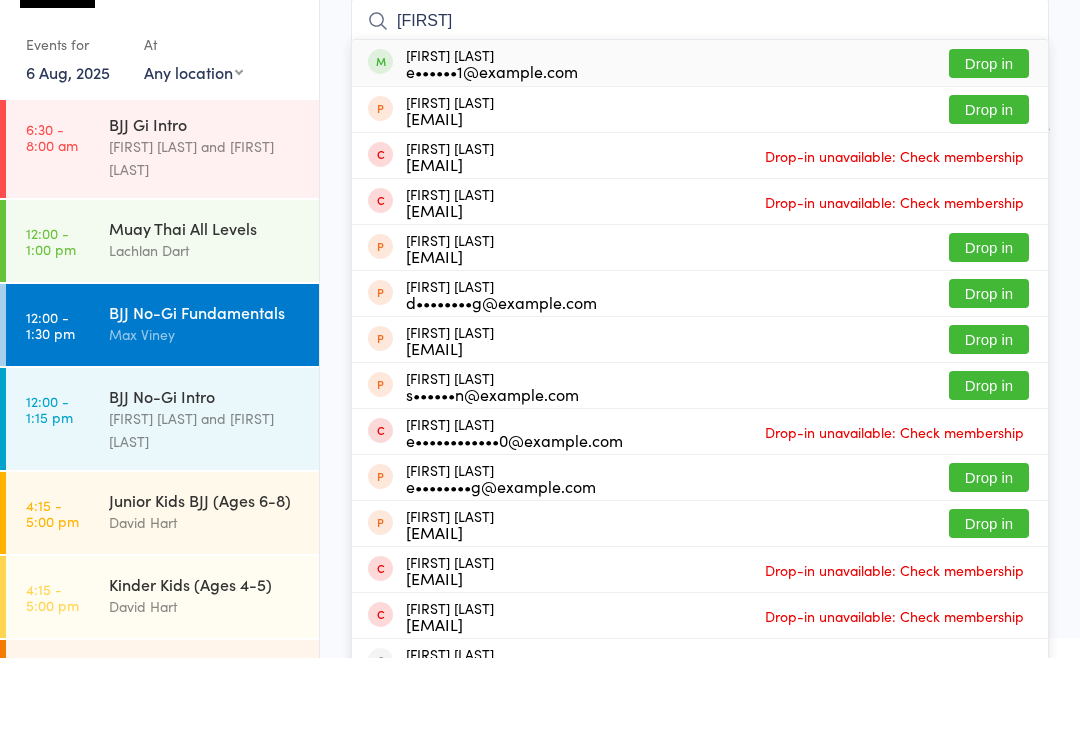 type on "[FIRST]" 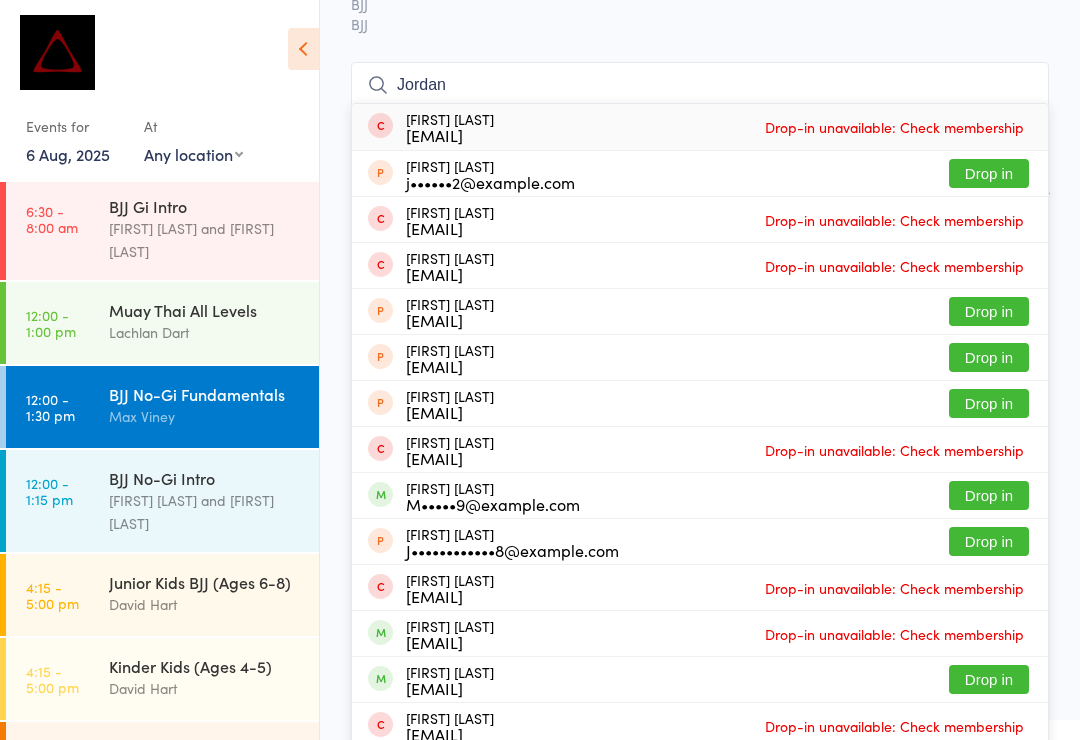 scroll, scrollTop: 94, scrollLeft: 0, axis: vertical 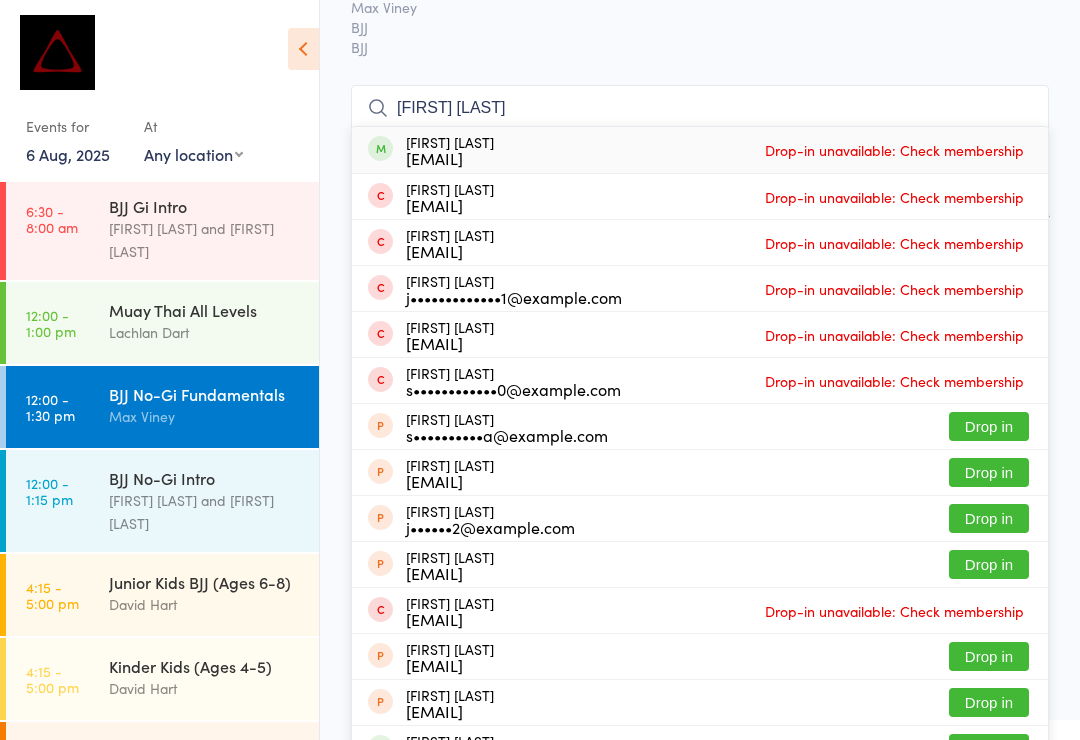type on "[FIRST] [LAST]" 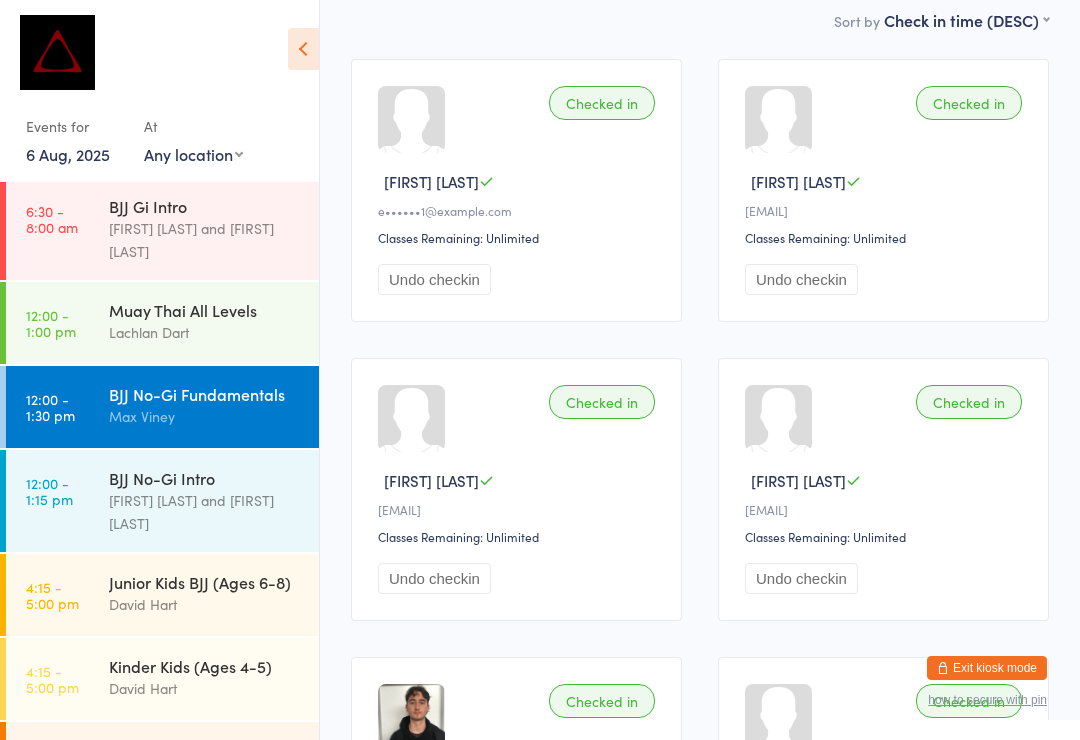 scroll, scrollTop: 0, scrollLeft: 0, axis: both 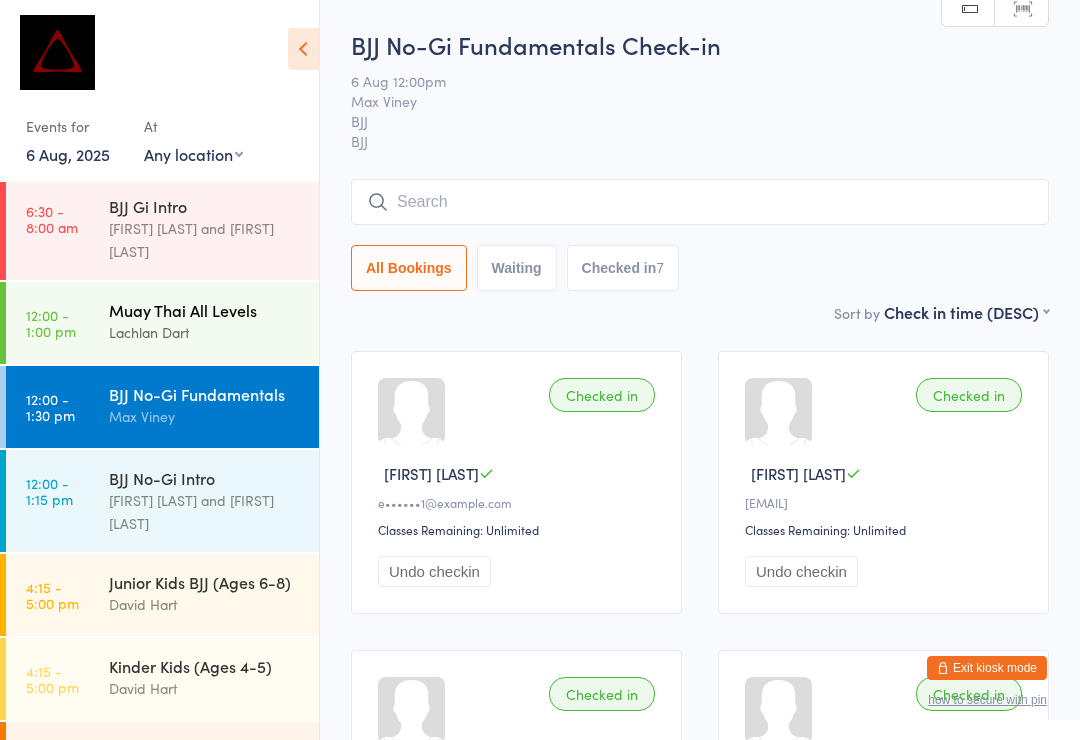 click on "[TIME] - [TIME] [ACTIVITY] [FIRST] [LAST]" at bounding box center (162, 323) 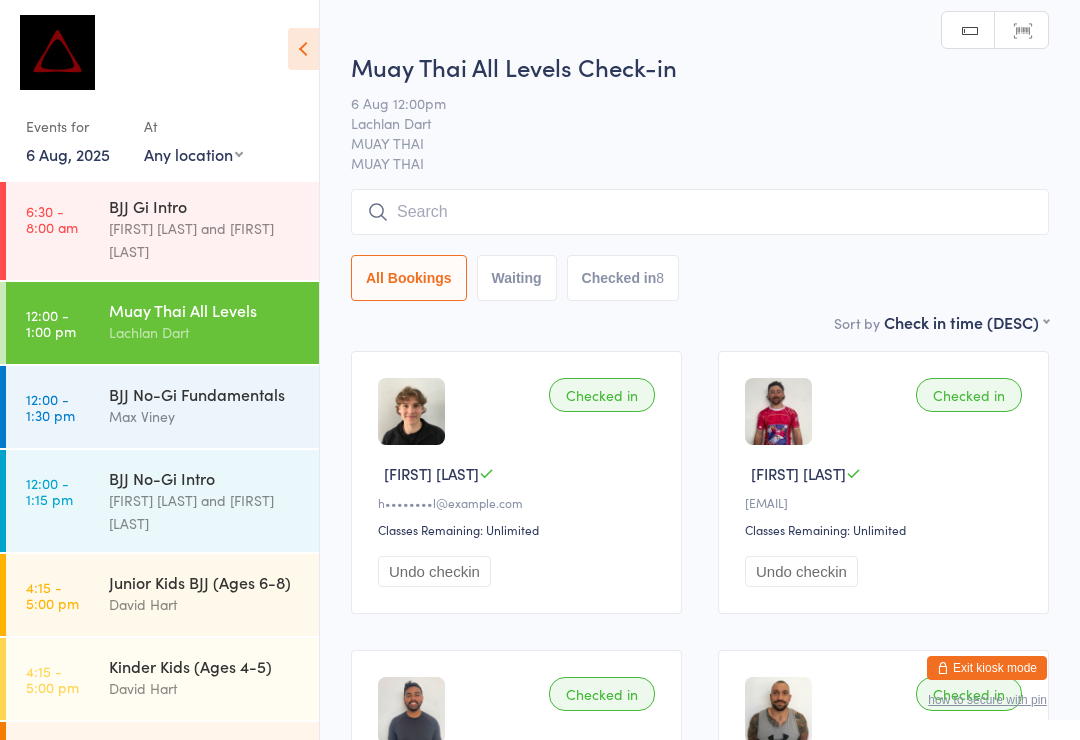 click at bounding box center [700, 212] 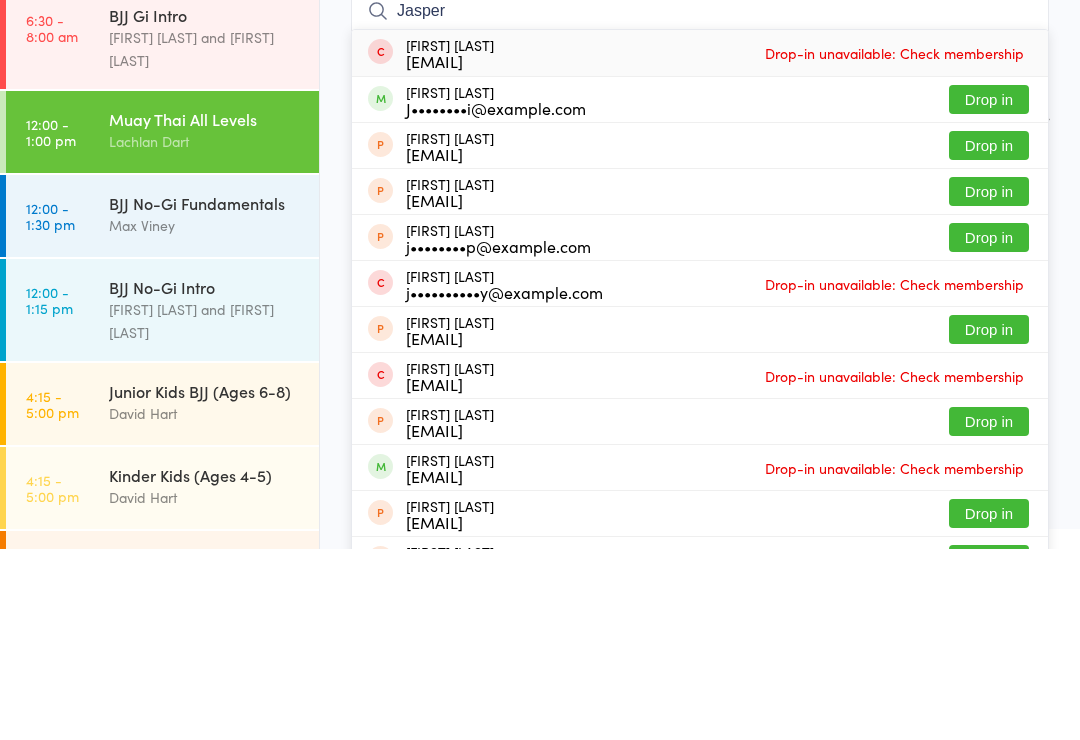 type on "Jasper" 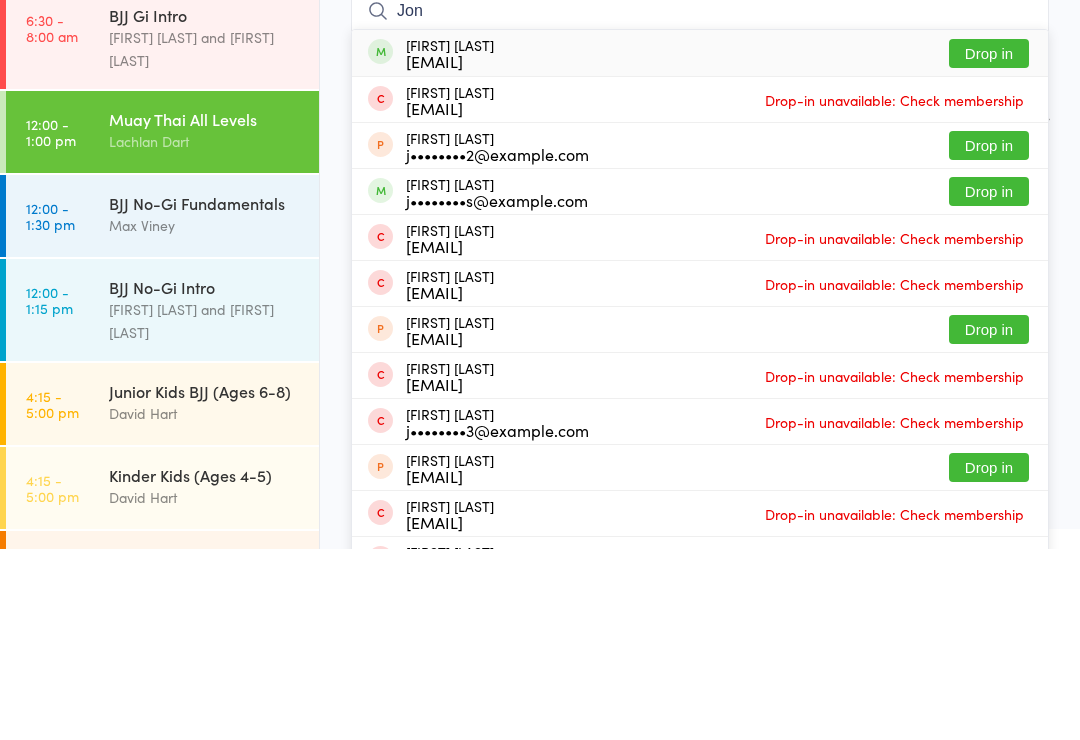 type on "Jon" 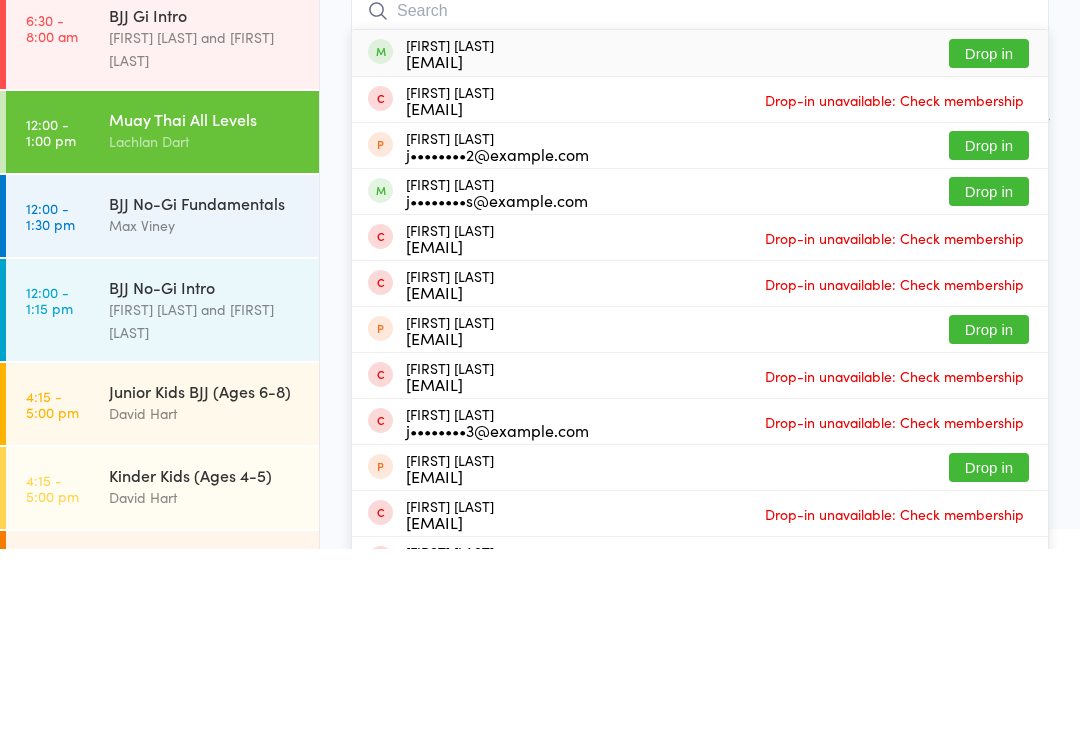 scroll, scrollTop: 191, scrollLeft: 0, axis: vertical 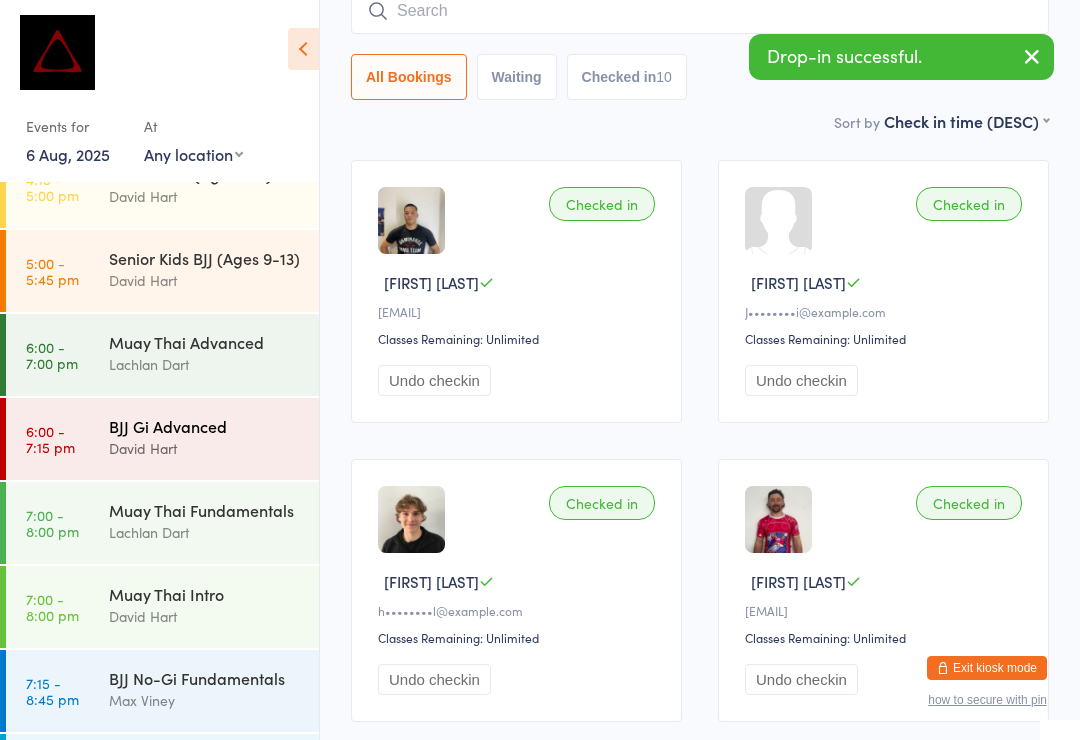 click on "BJJ Gi Advanced" at bounding box center [205, 426] 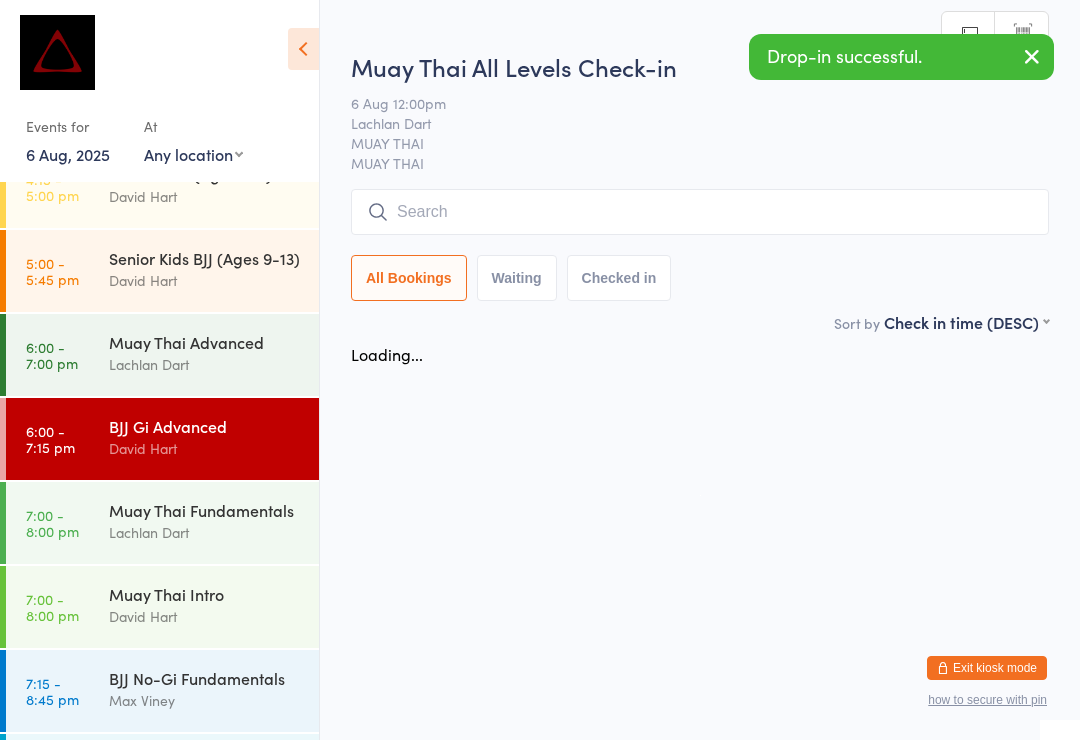 scroll, scrollTop: 0, scrollLeft: 0, axis: both 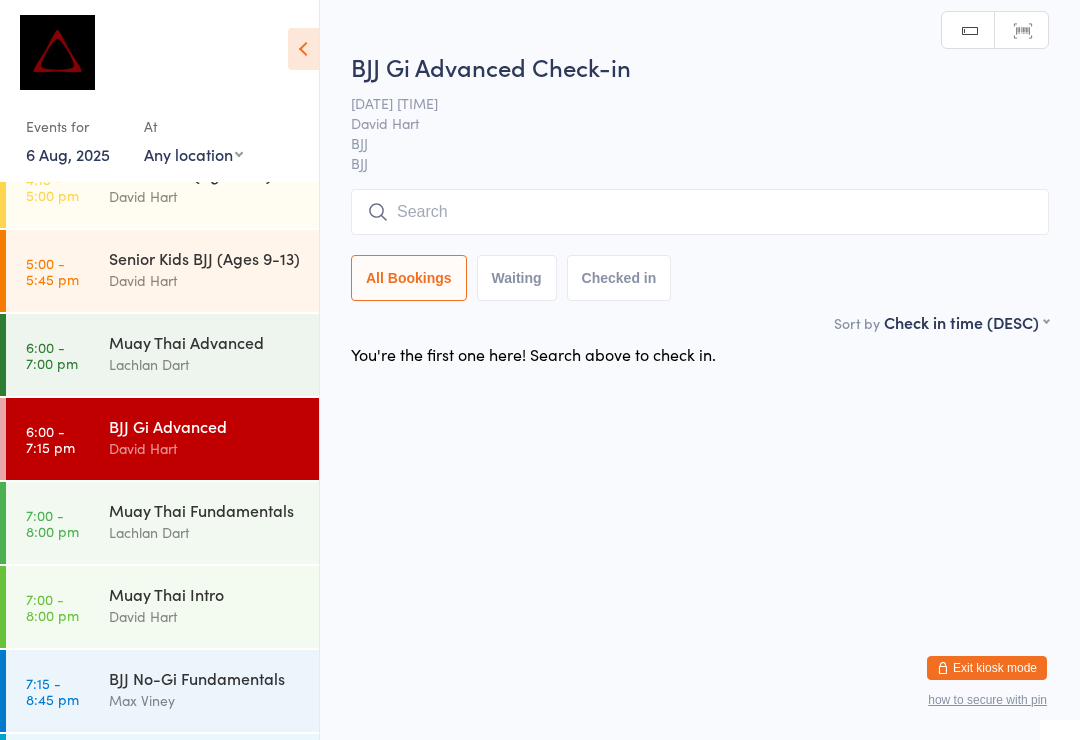 click at bounding box center [700, 212] 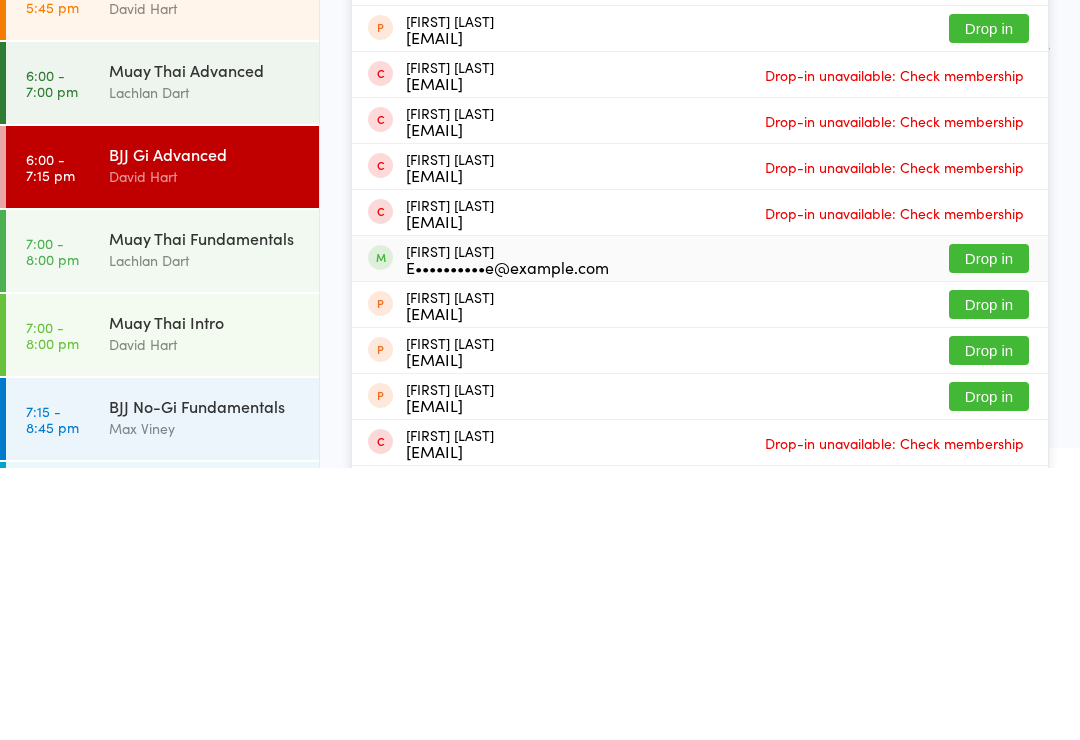 type on "Elliot" 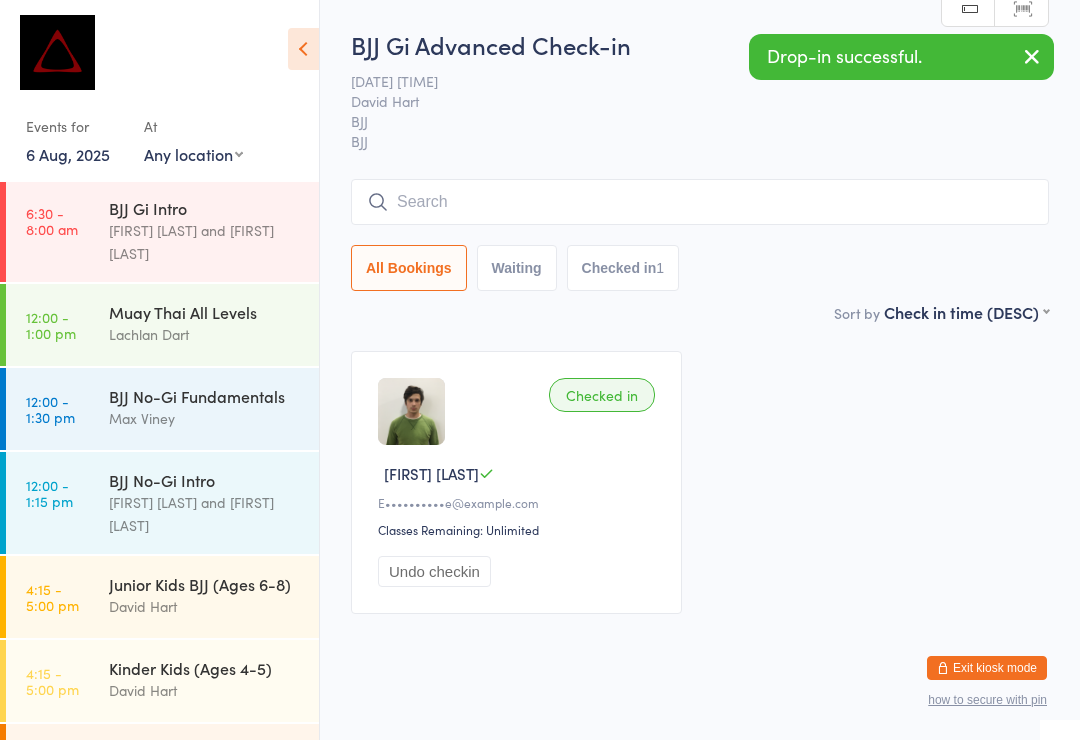 scroll, scrollTop: 276, scrollLeft: 0, axis: vertical 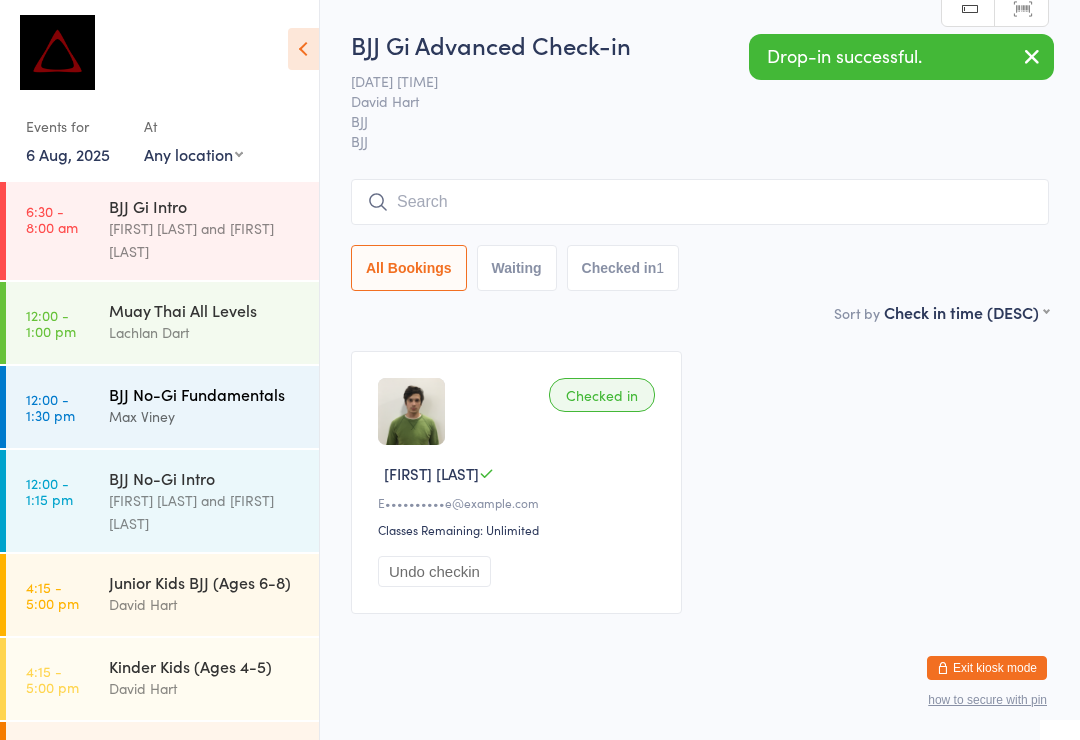 click on "Max Viney" at bounding box center [205, 416] 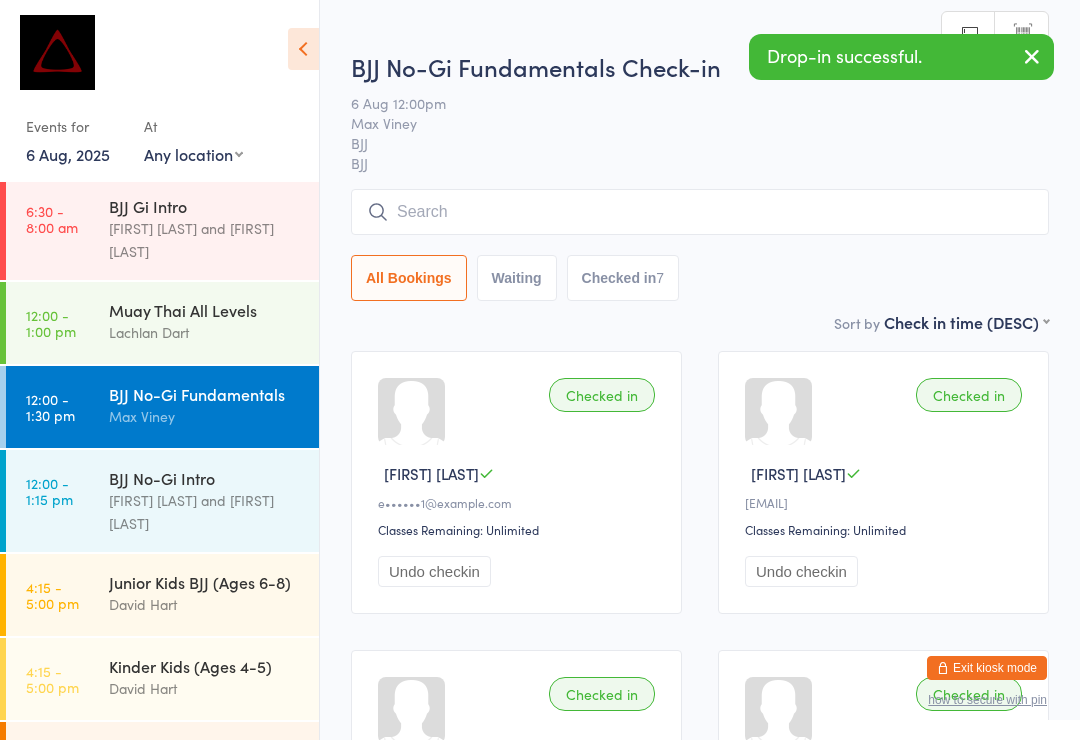 click at bounding box center [700, 212] 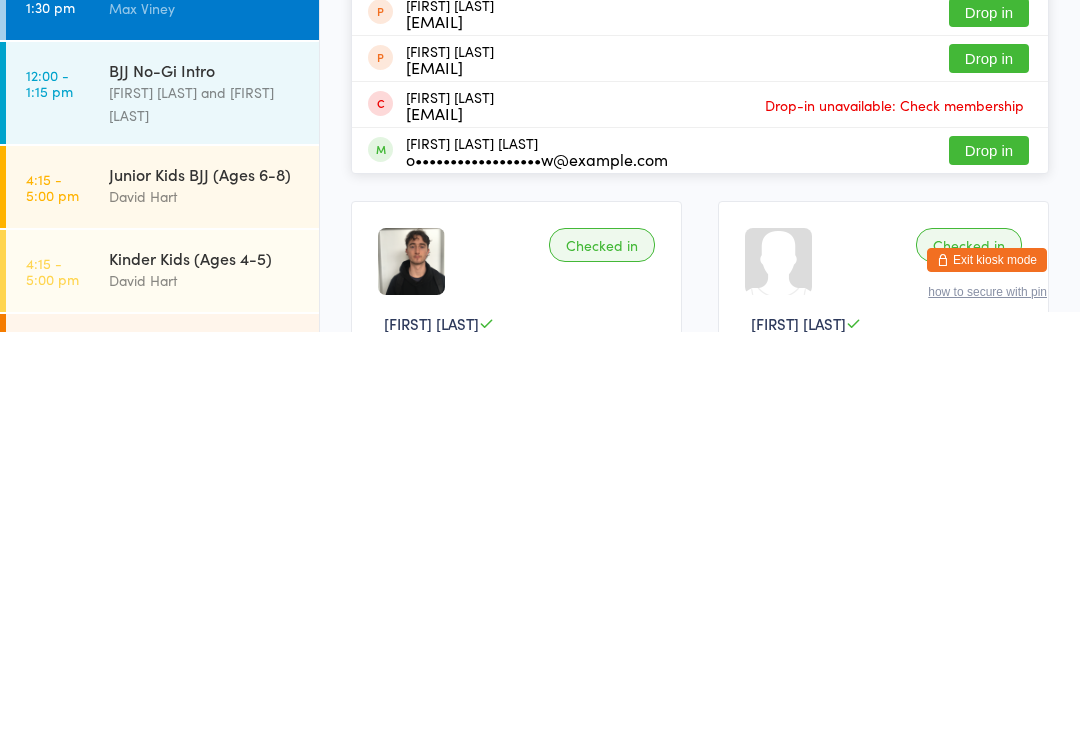 scroll, scrollTop: 346, scrollLeft: 0, axis: vertical 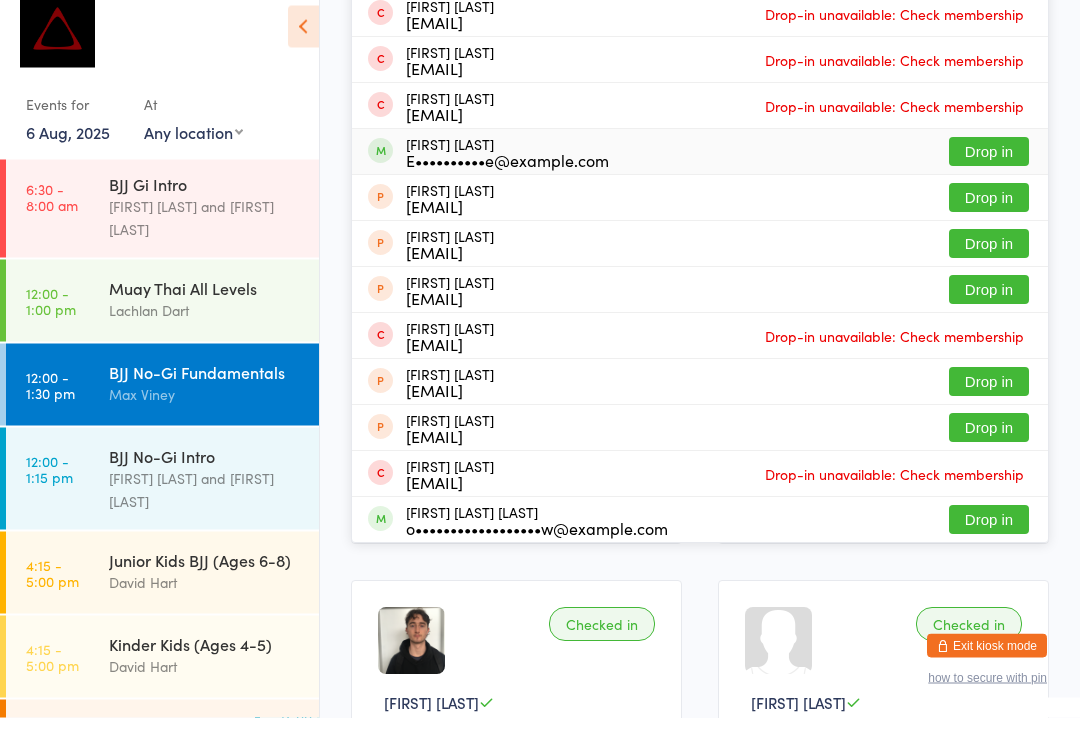 type on "Elliot" 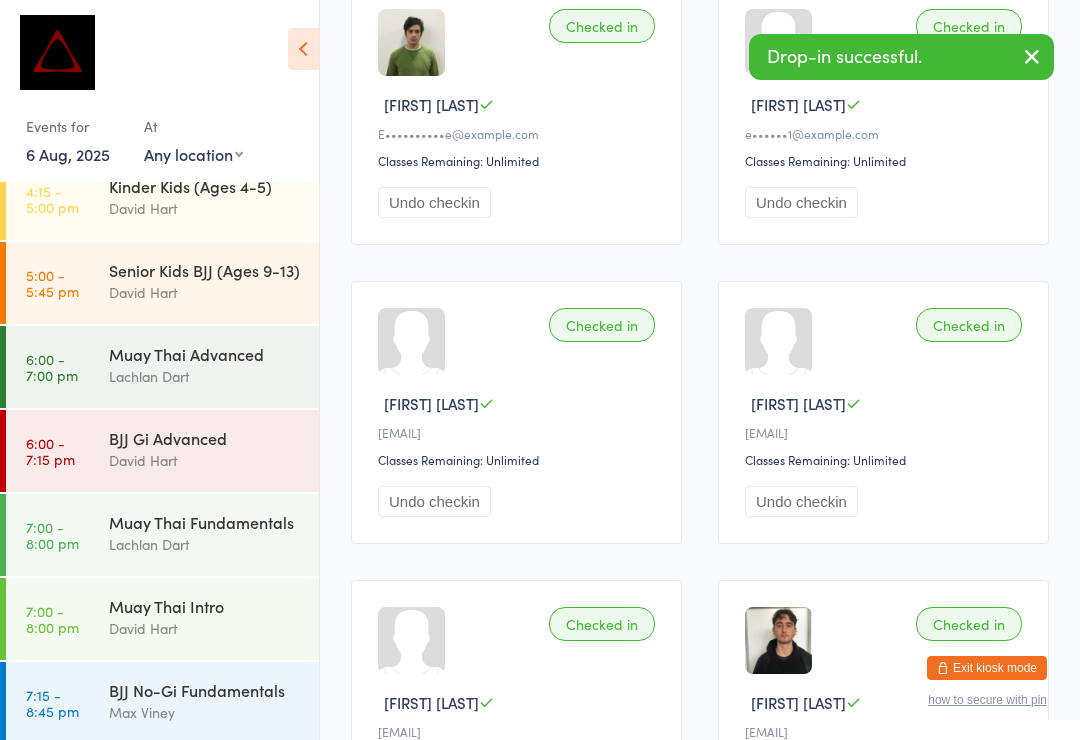 scroll, scrollTop: 755, scrollLeft: 0, axis: vertical 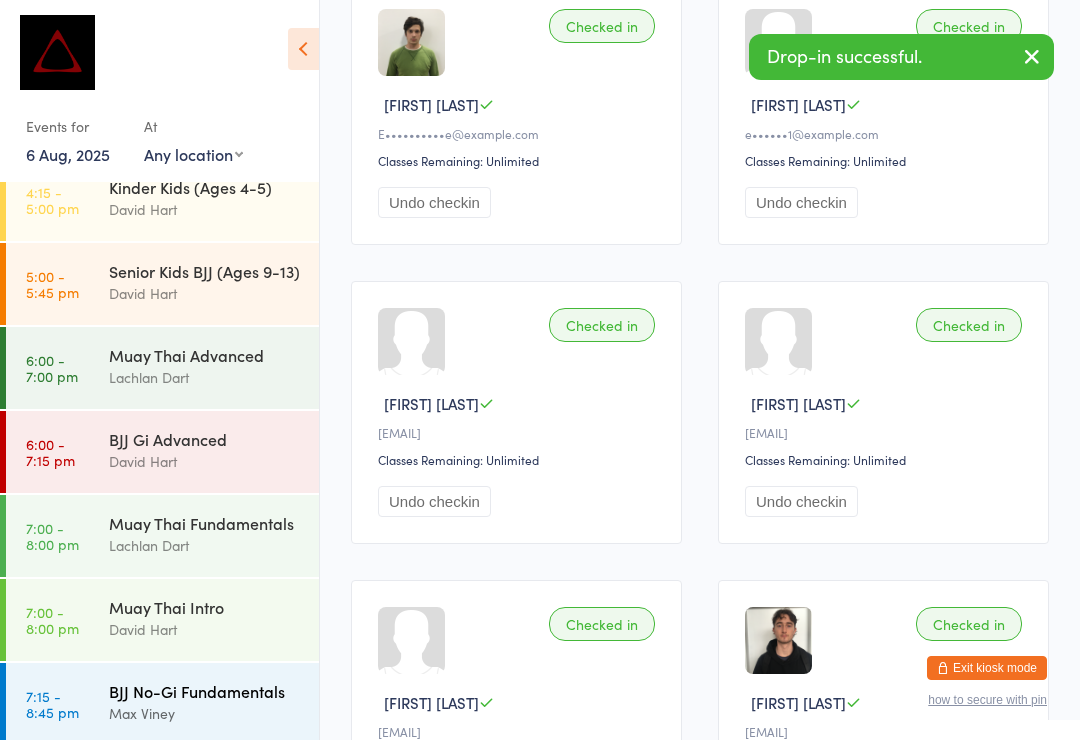 click on "BJJ No-Gi Fundamentals" at bounding box center (205, 691) 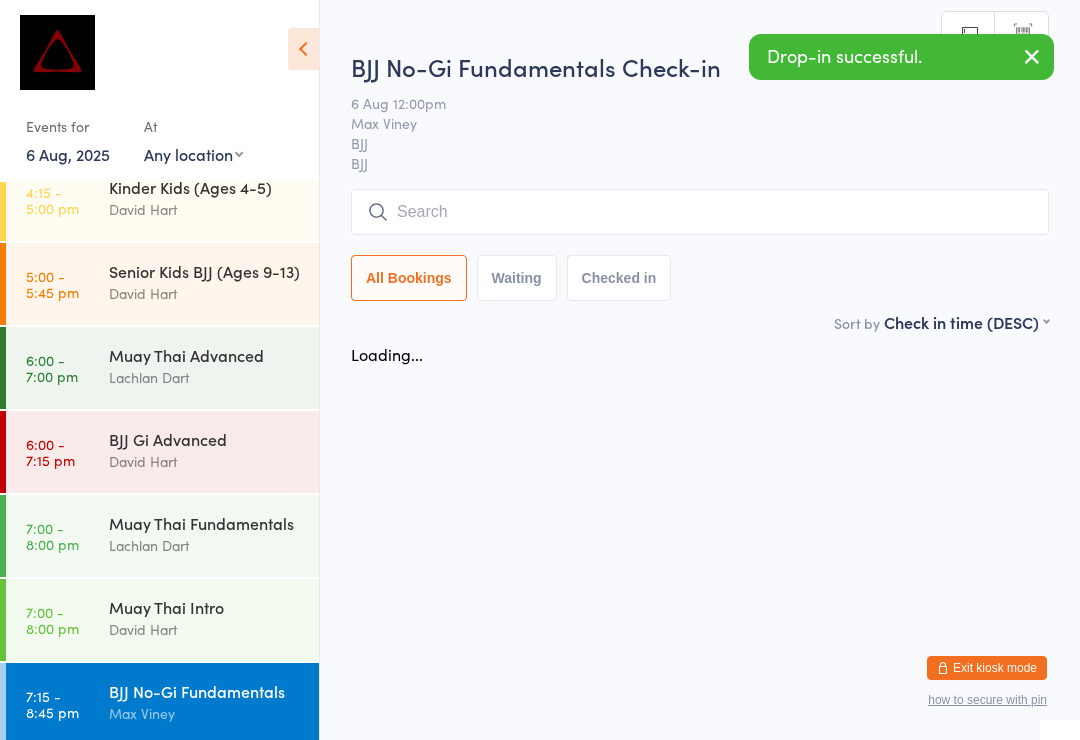 scroll, scrollTop: 0, scrollLeft: 0, axis: both 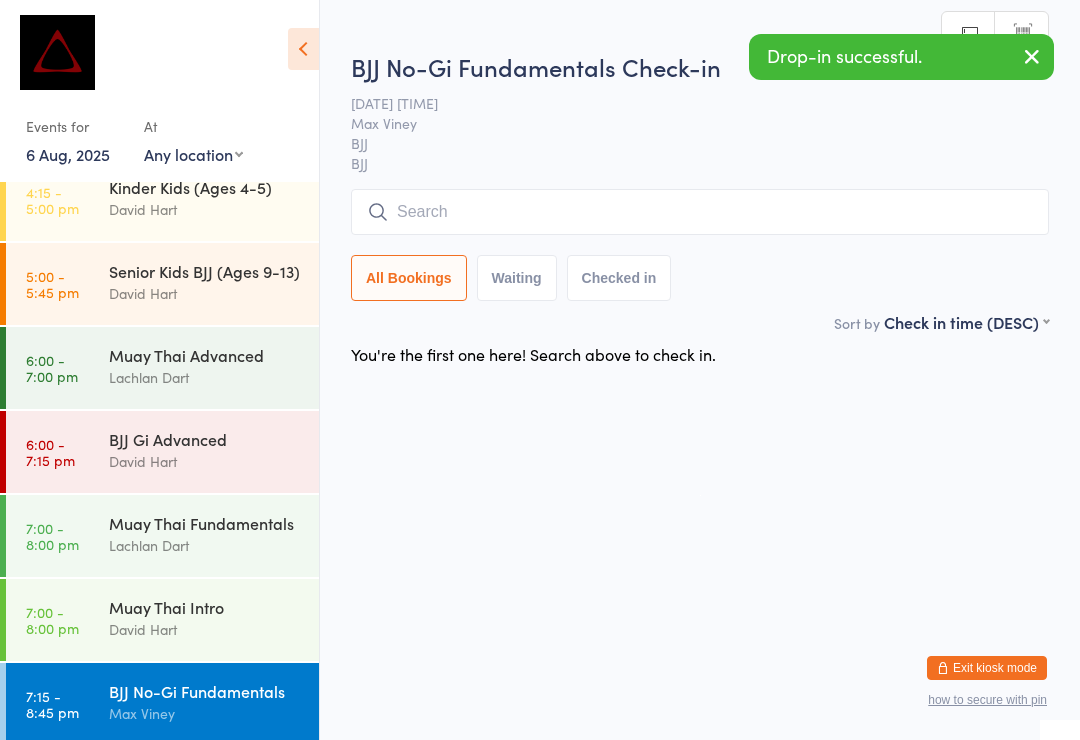 click at bounding box center [700, 212] 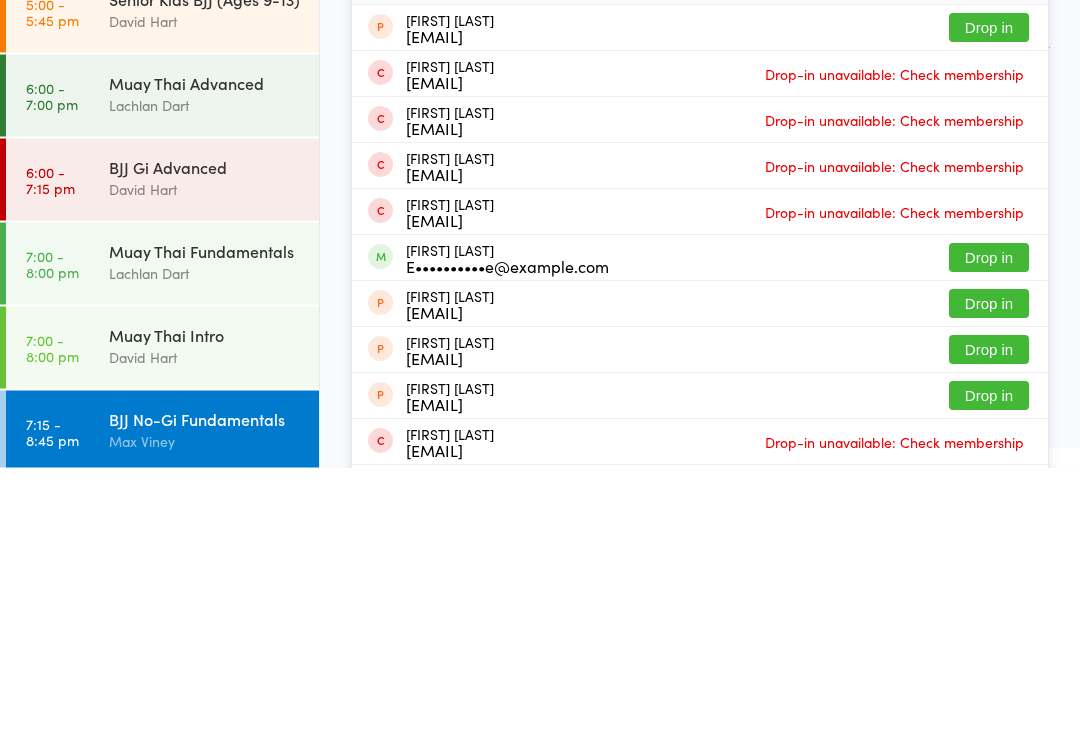 type on "Elliot" 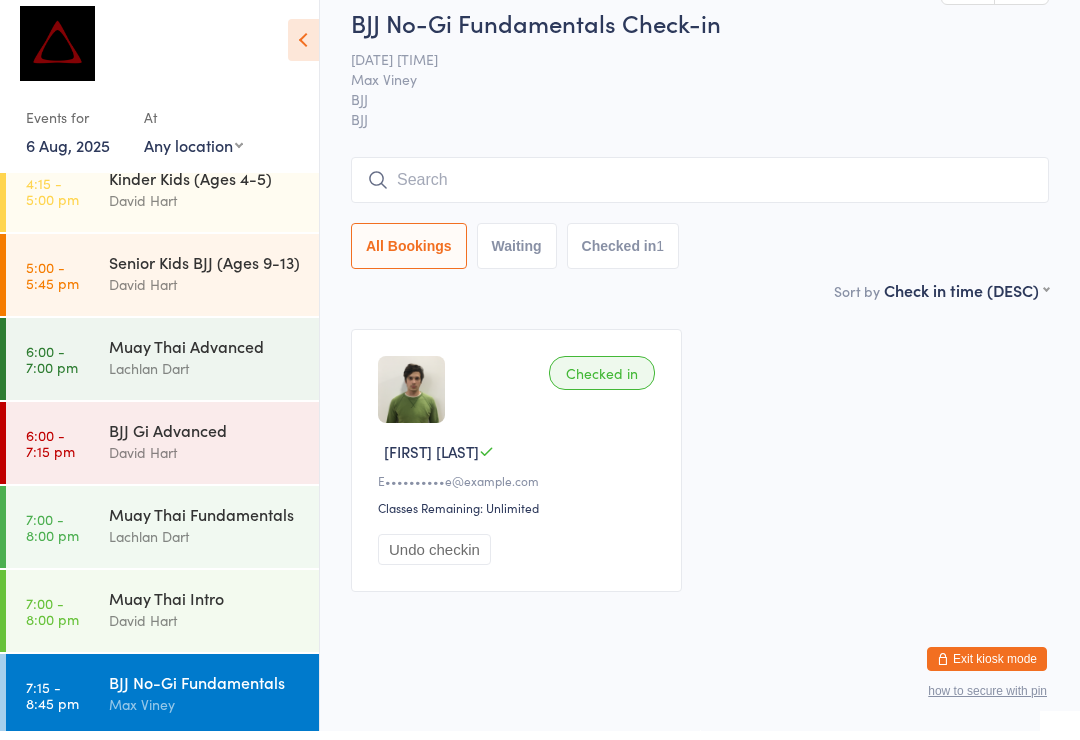 scroll, scrollTop: 0, scrollLeft: 0, axis: both 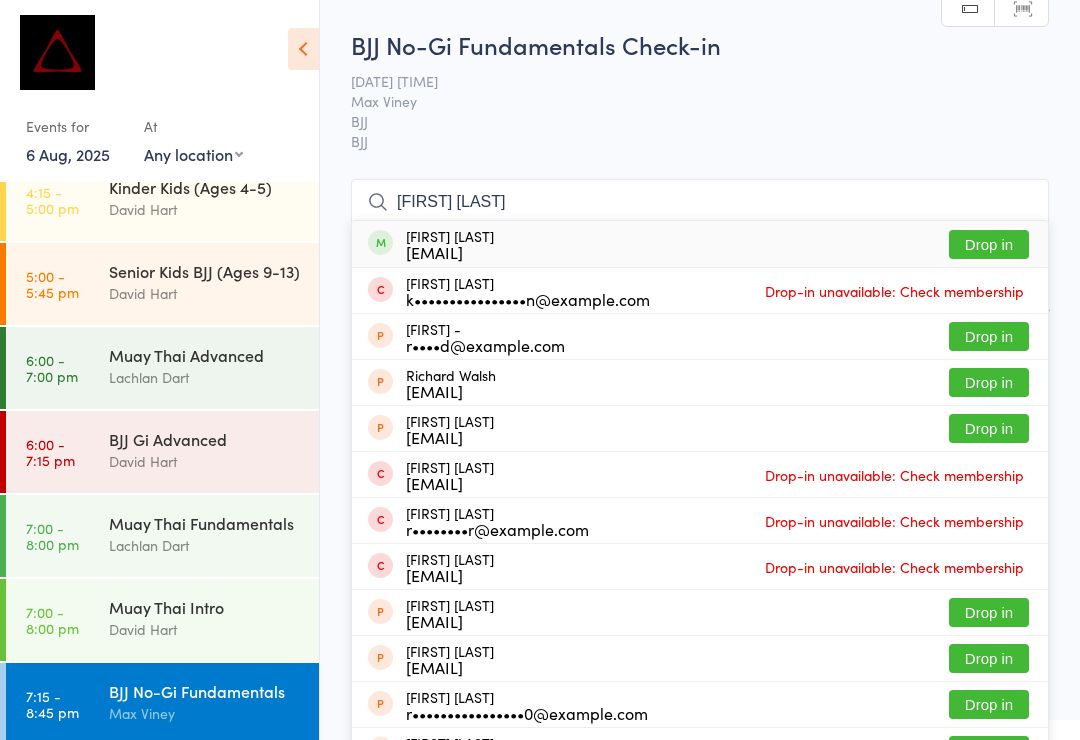 type on "[FIRST] [LAST]" 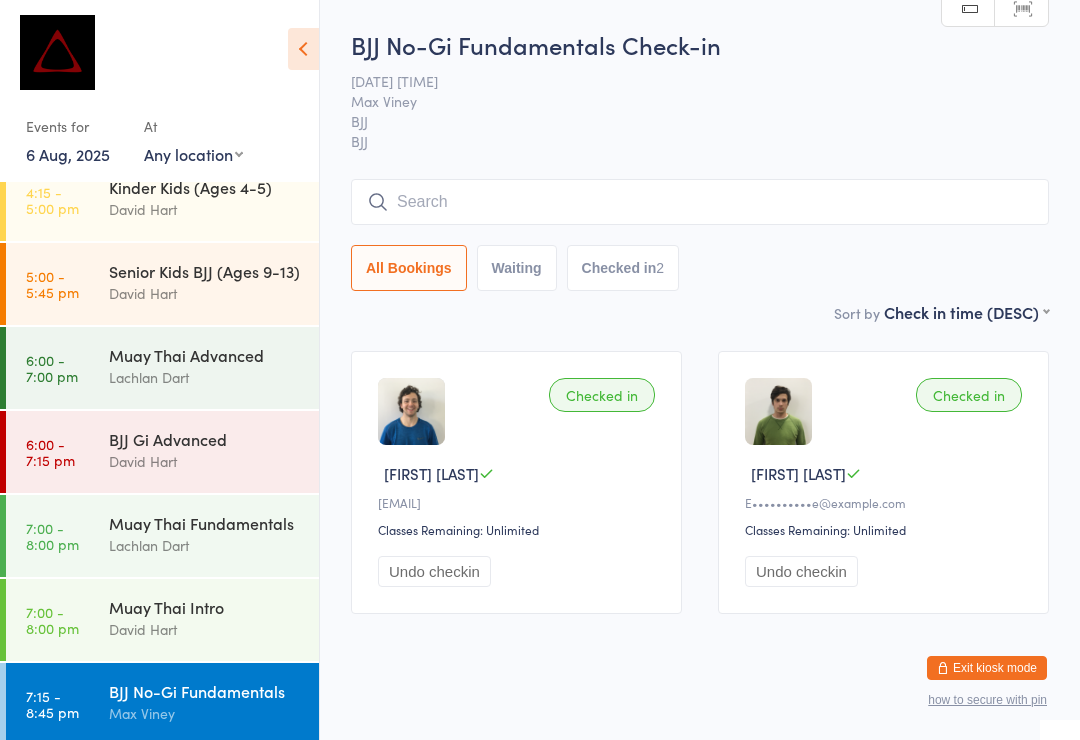 click at bounding box center [700, 202] 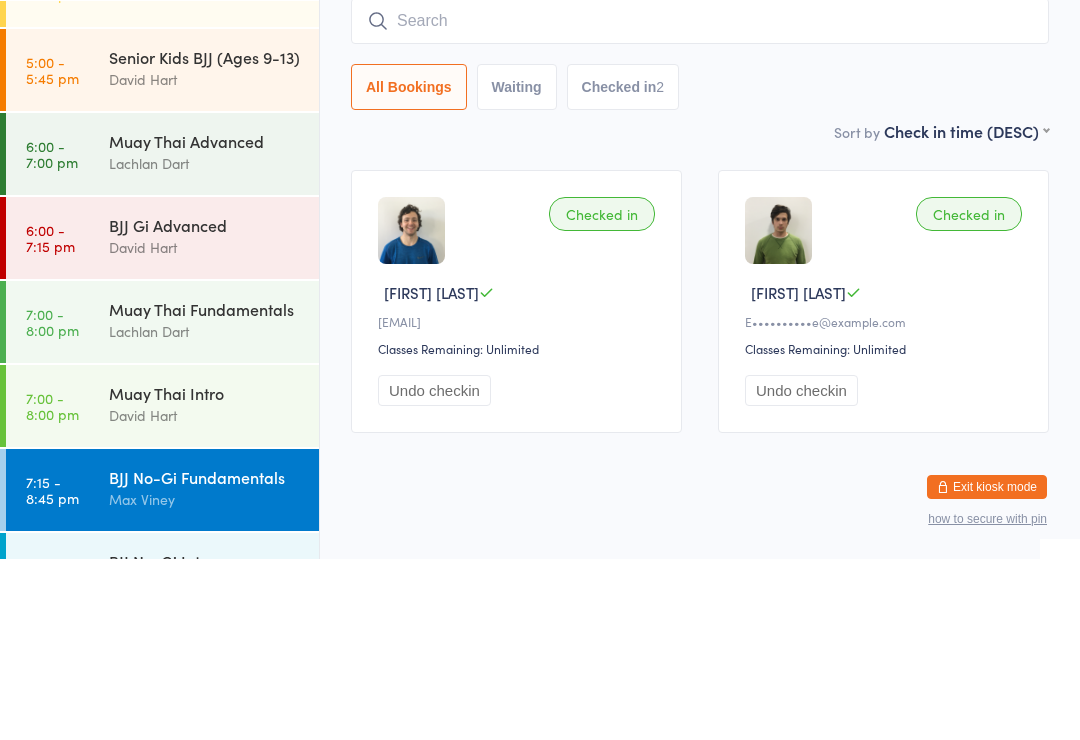 scroll, scrollTop: 786, scrollLeft: 0, axis: vertical 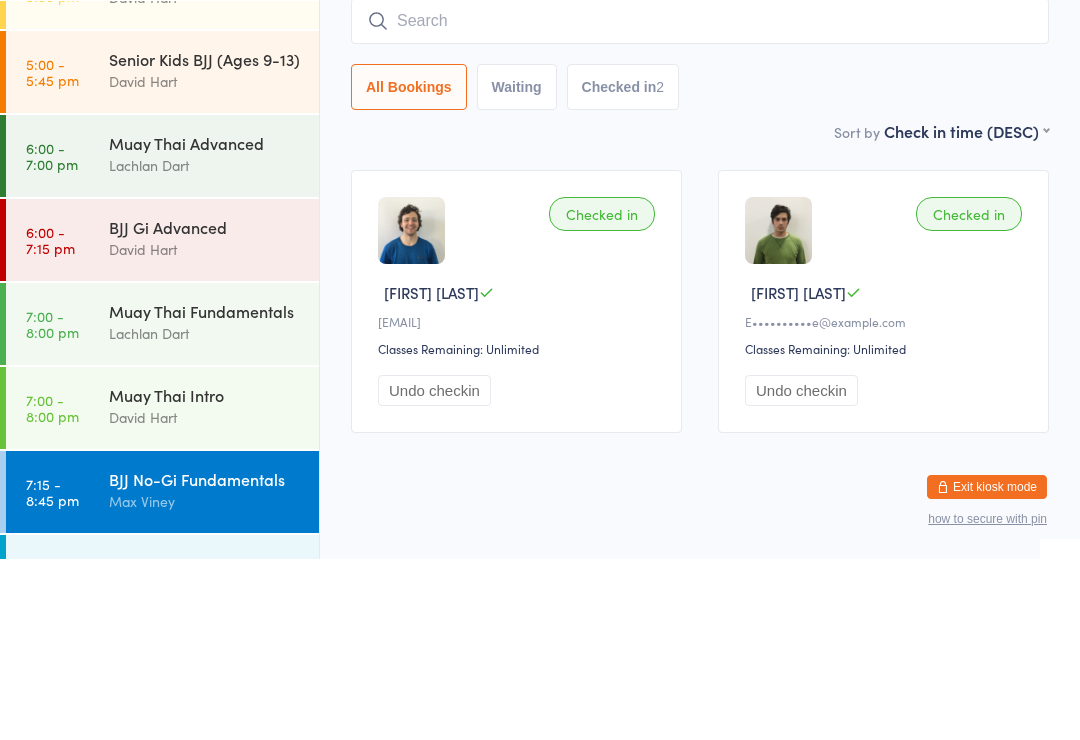 click on "Sort by   Check in time (DESC) First name (ASC) First name (DESC) Last name (ASC) Last name (DESC) Check in time (ASC) Check in time (DESC) Rank (ASC) Rank (DESC)" at bounding box center (700, 312) 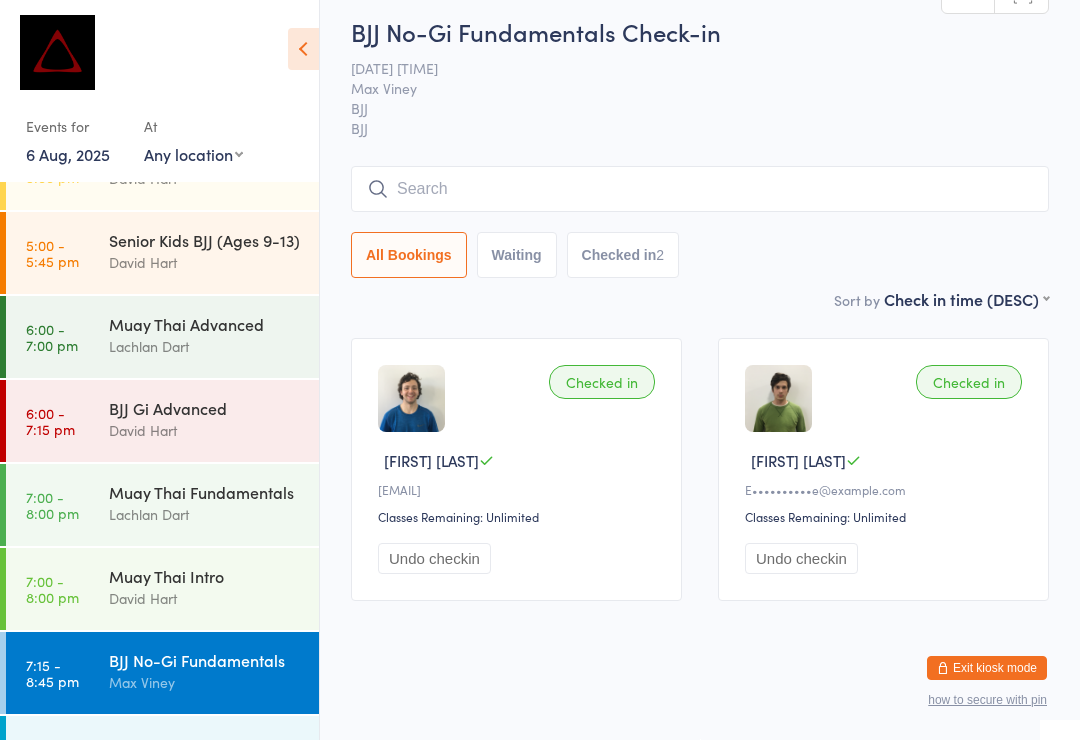 click at bounding box center [700, 189] 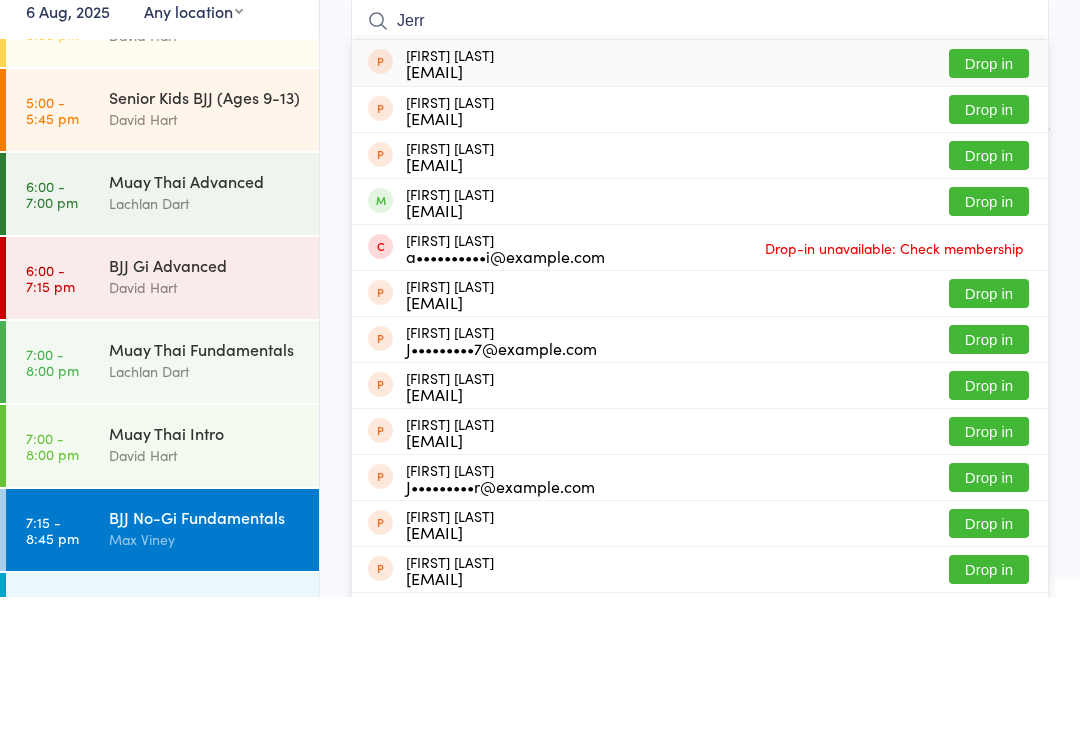 type on "Jerr" 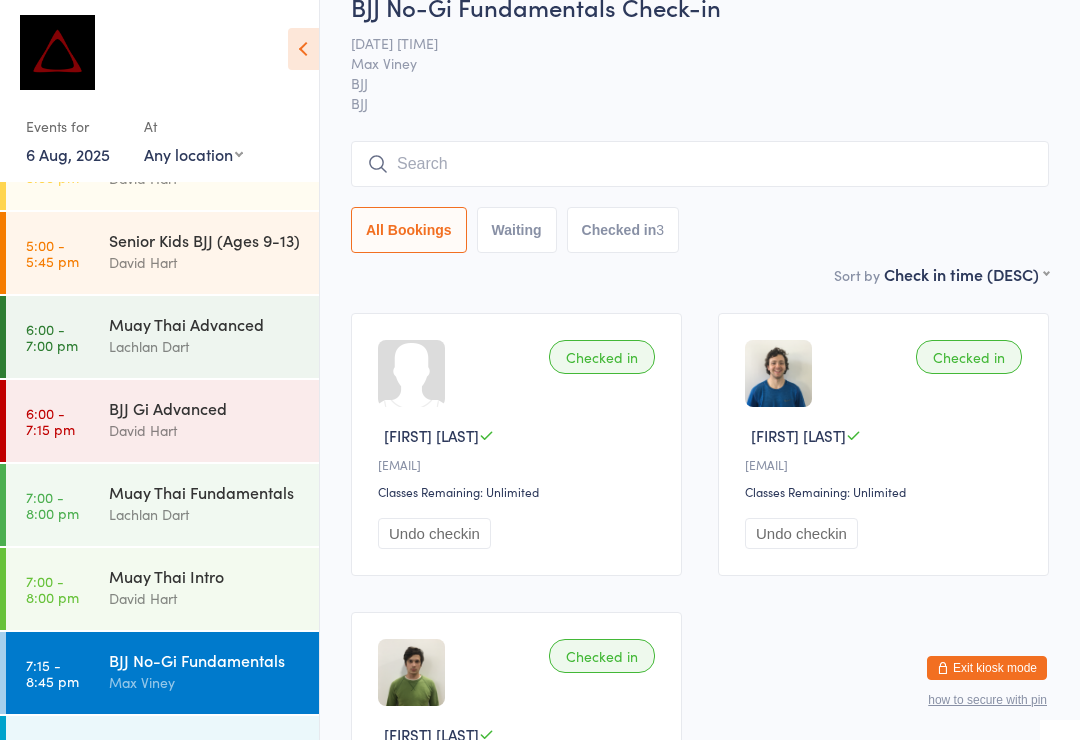 scroll, scrollTop: 96, scrollLeft: 0, axis: vertical 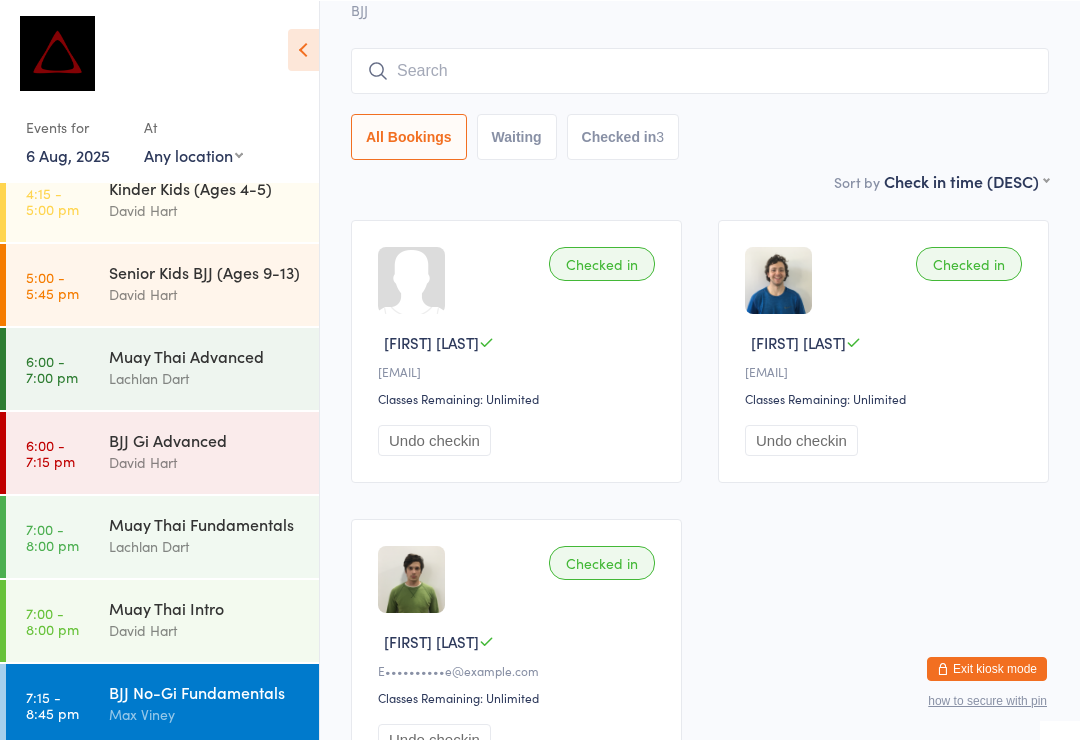 click at bounding box center [700, 70] 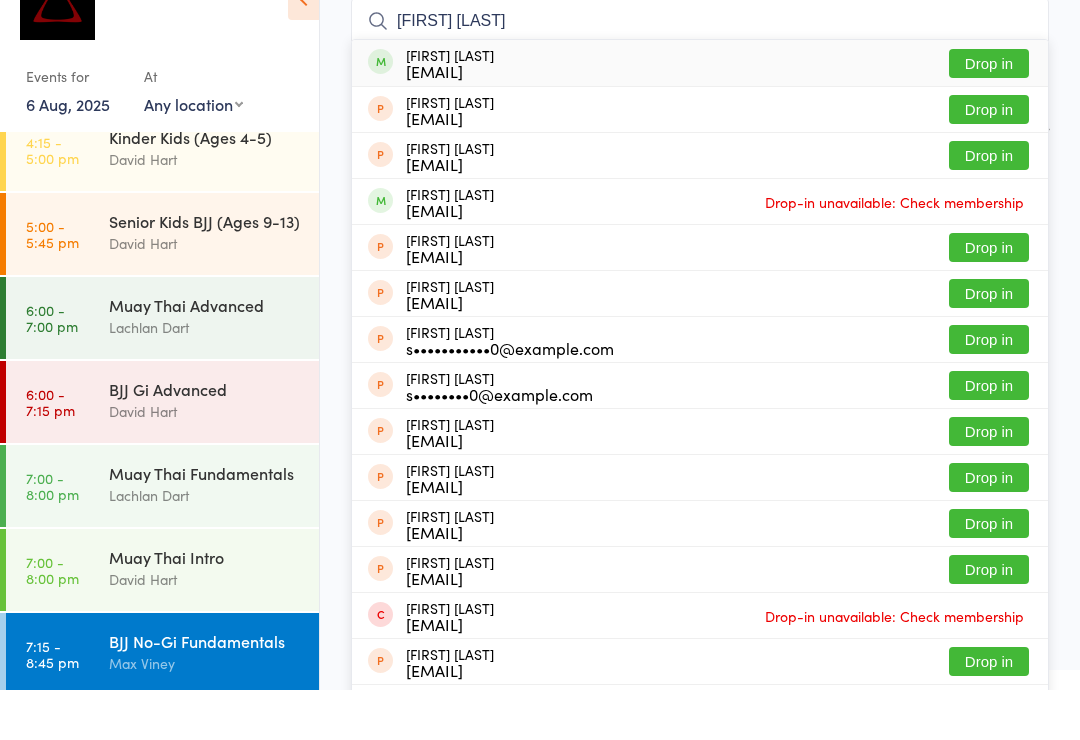 type on "[FIRST] [LAST]" 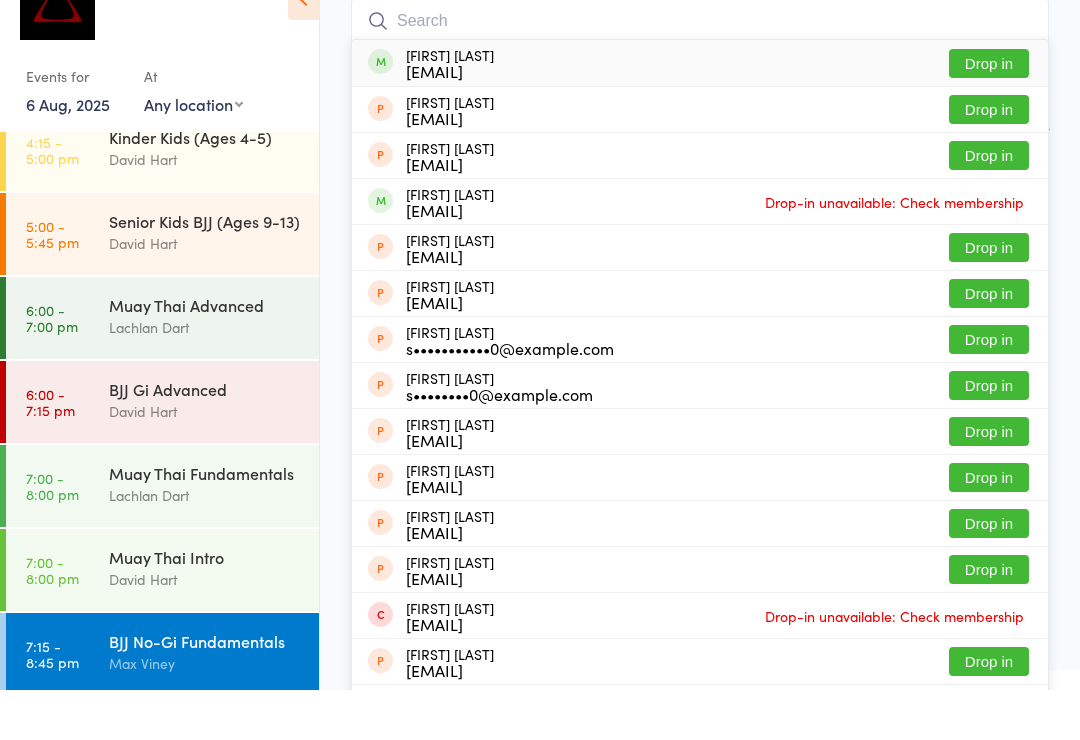 scroll, scrollTop: 181, scrollLeft: 0, axis: vertical 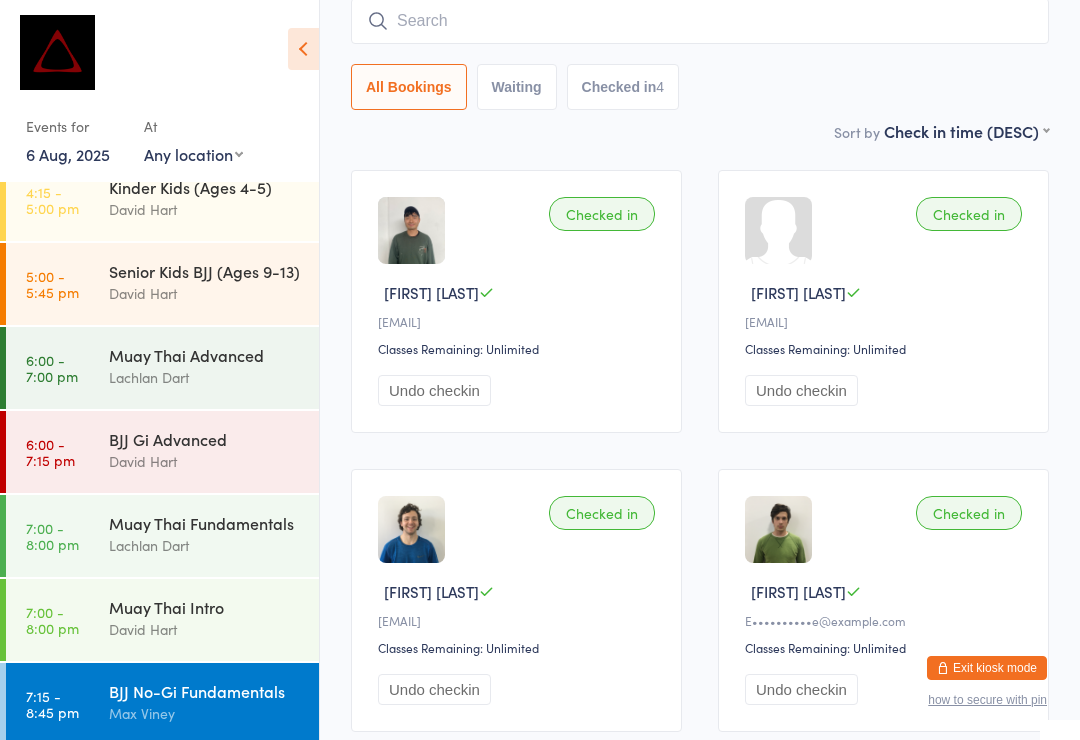 click at bounding box center [700, 21] 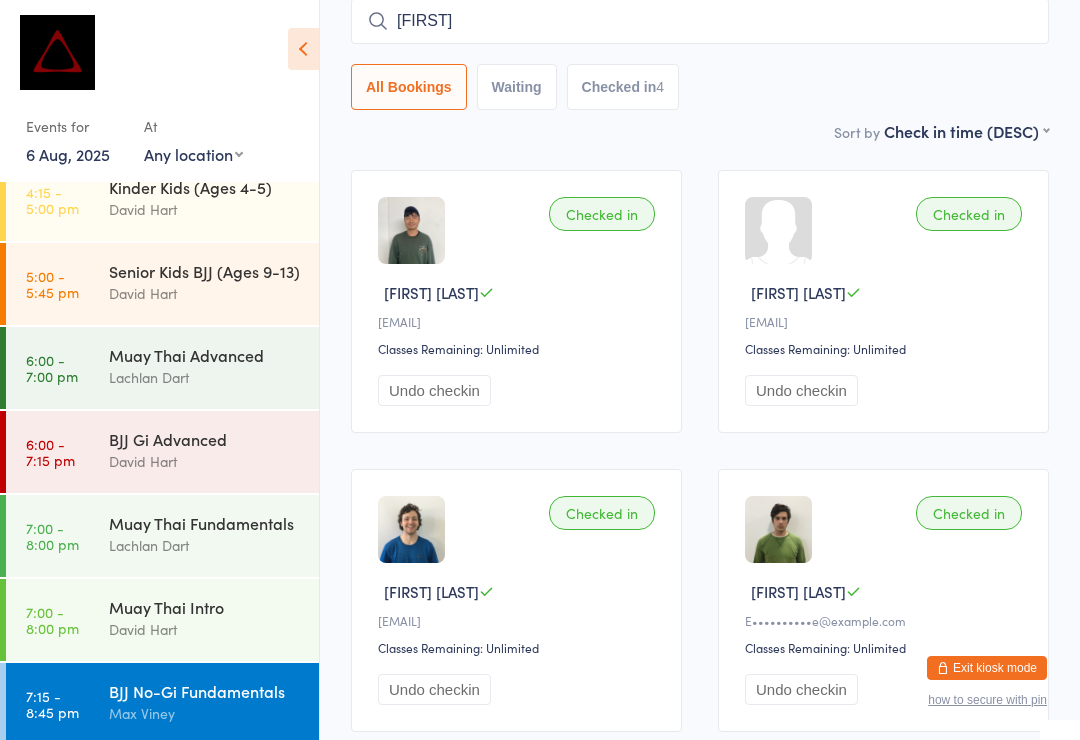 type on "Kieran" 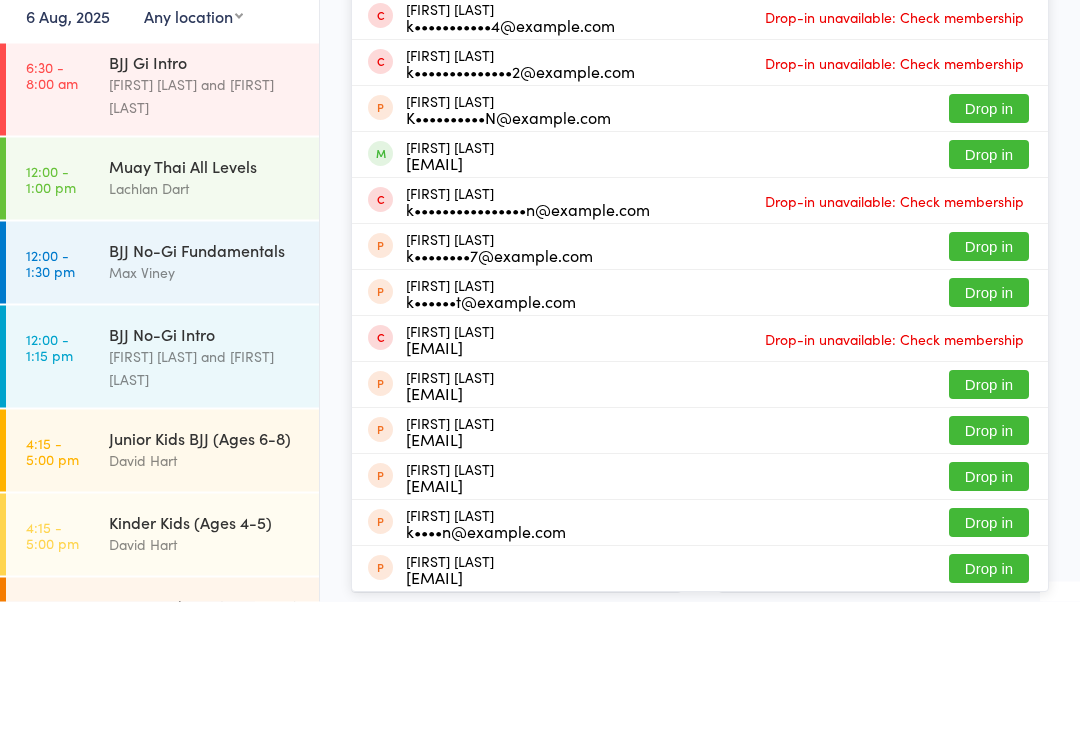 scroll, scrollTop: 290, scrollLeft: 0, axis: vertical 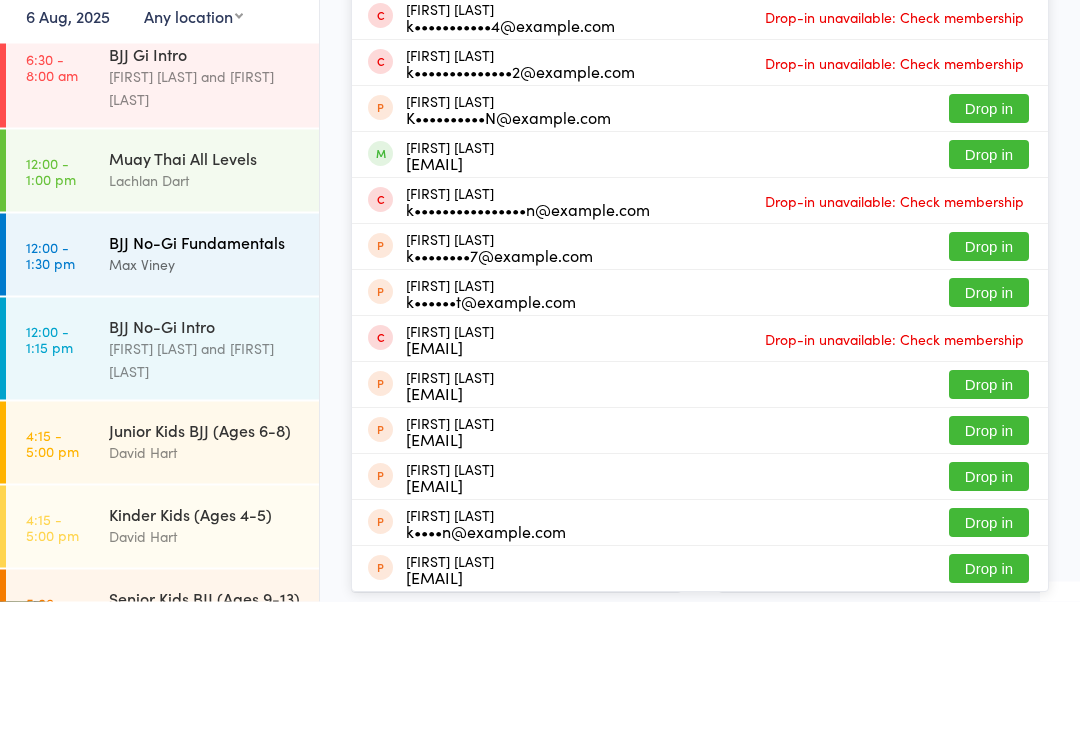 click on "Max Viney" at bounding box center [205, 402] 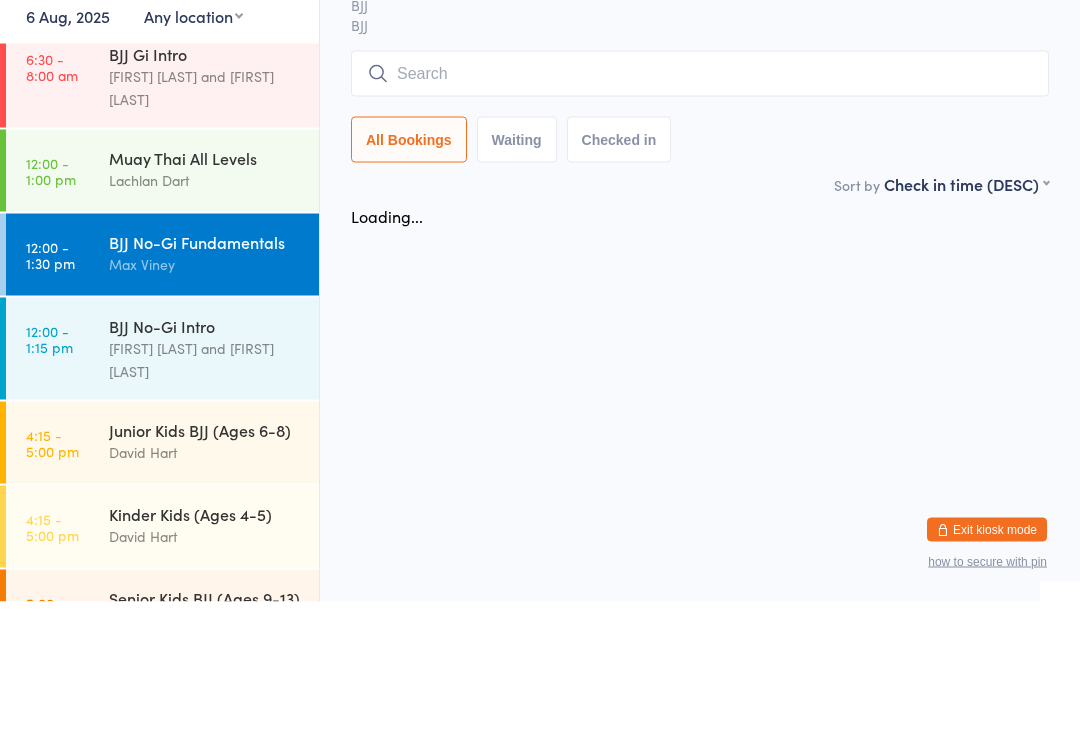 scroll, scrollTop: 0, scrollLeft: 0, axis: both 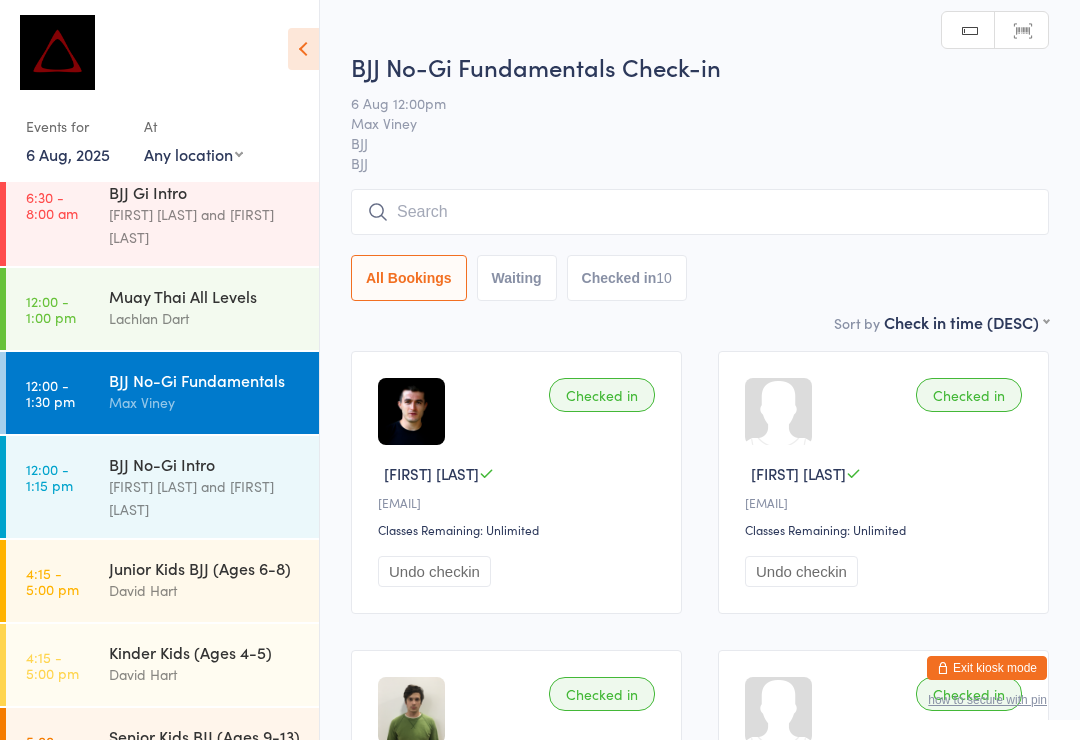 click at bounding box center (700, 212) 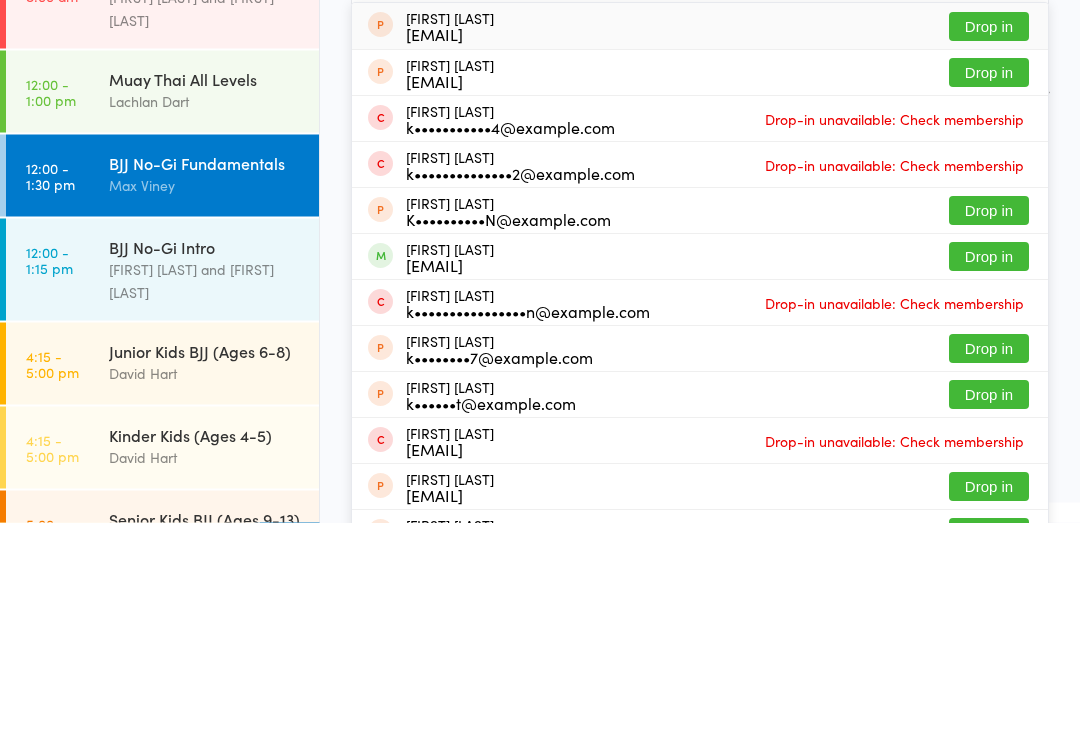 type on "Kieran" 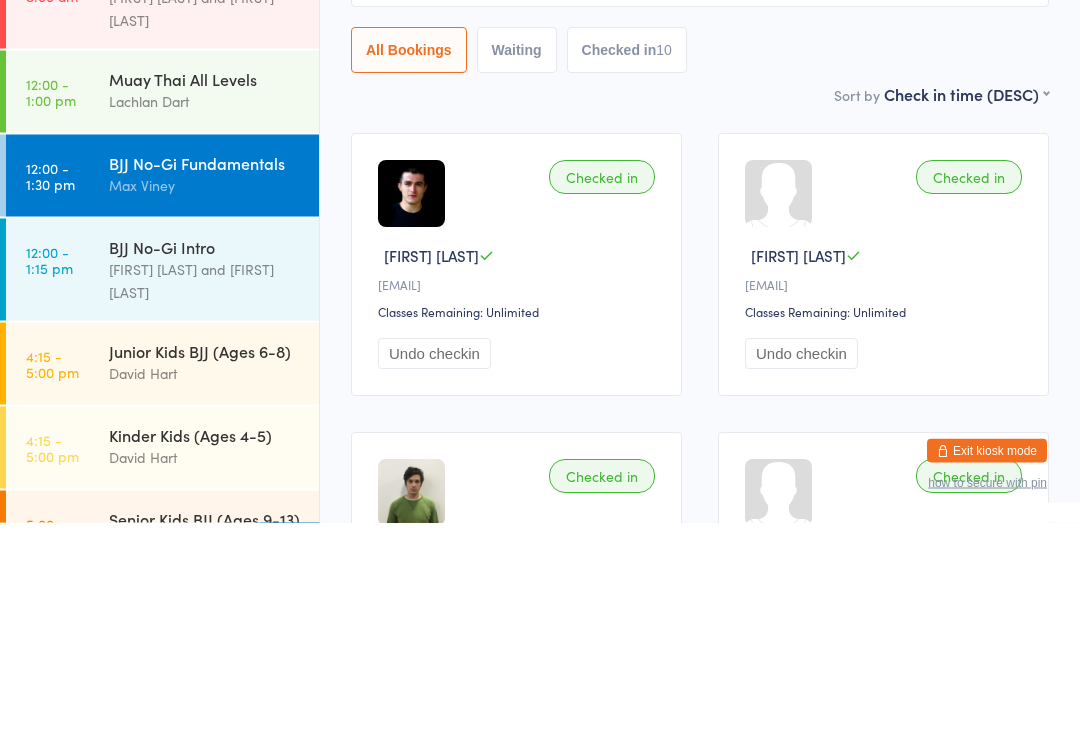 type 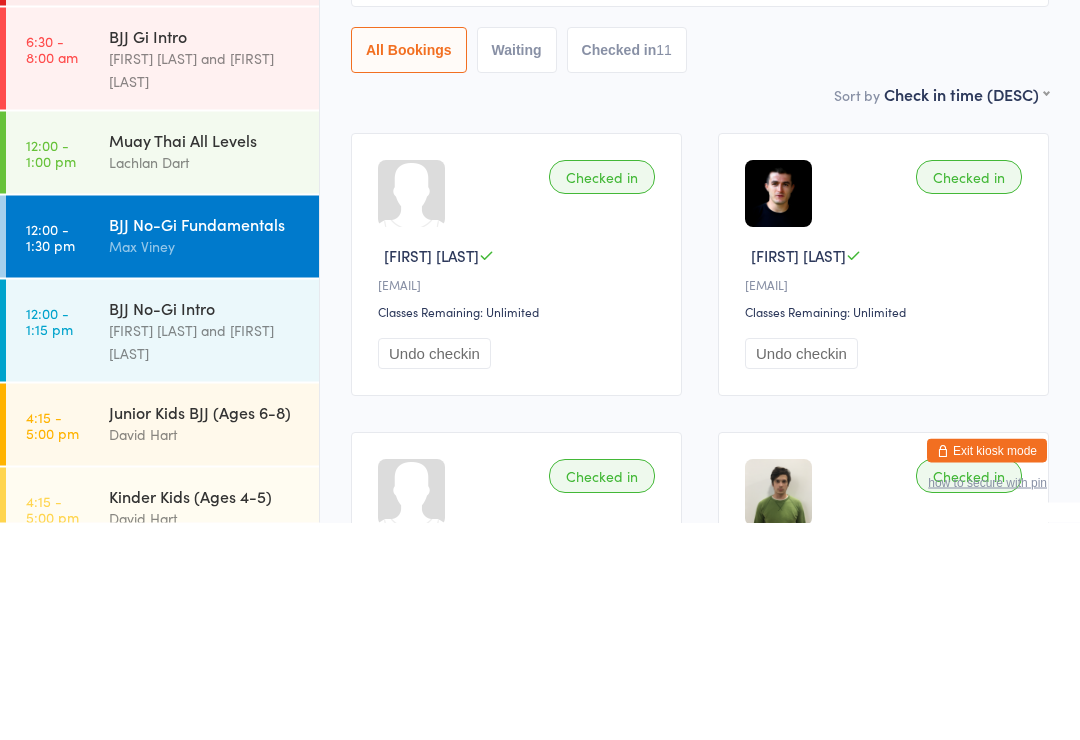 scroll, scrollTop: 218, scrollLeft: 0, axis: vertical 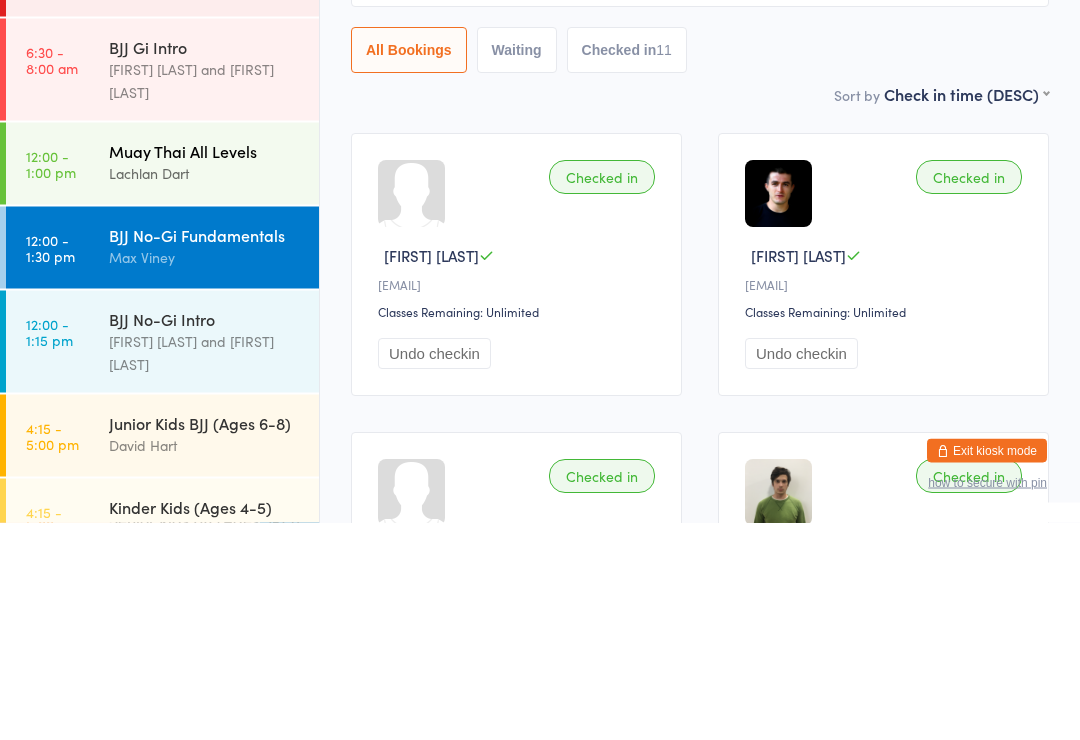 click on "Lachlan Dart" at bounding box center (205, 390) 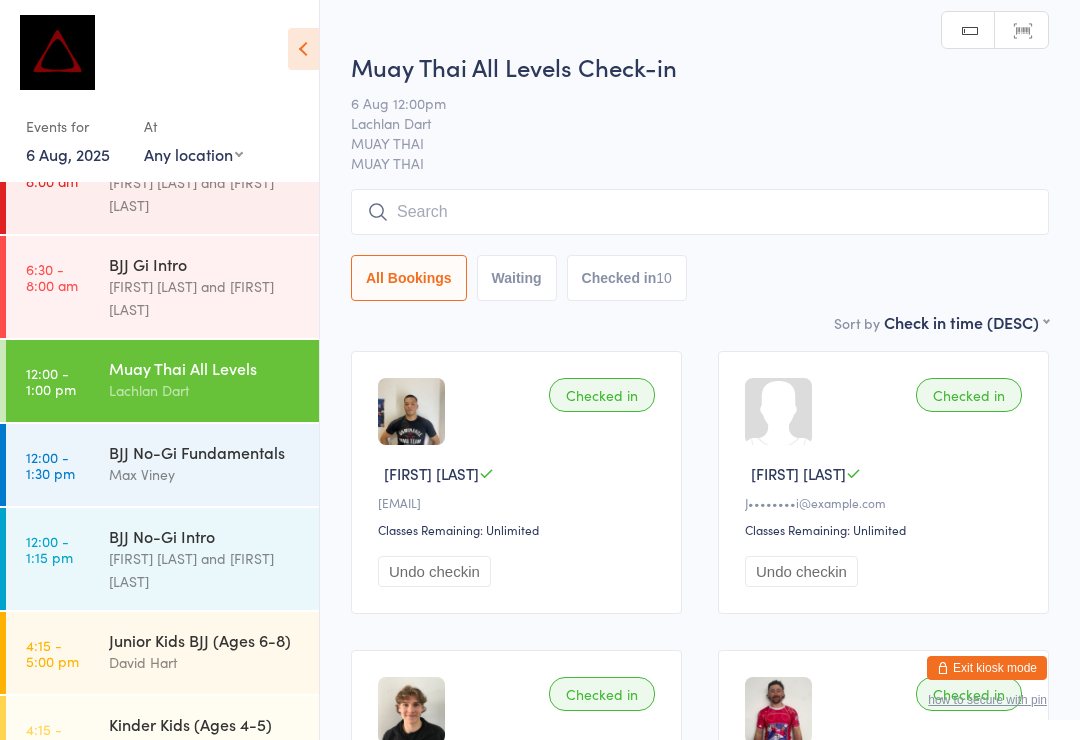 click at bounding box center [700, 212] 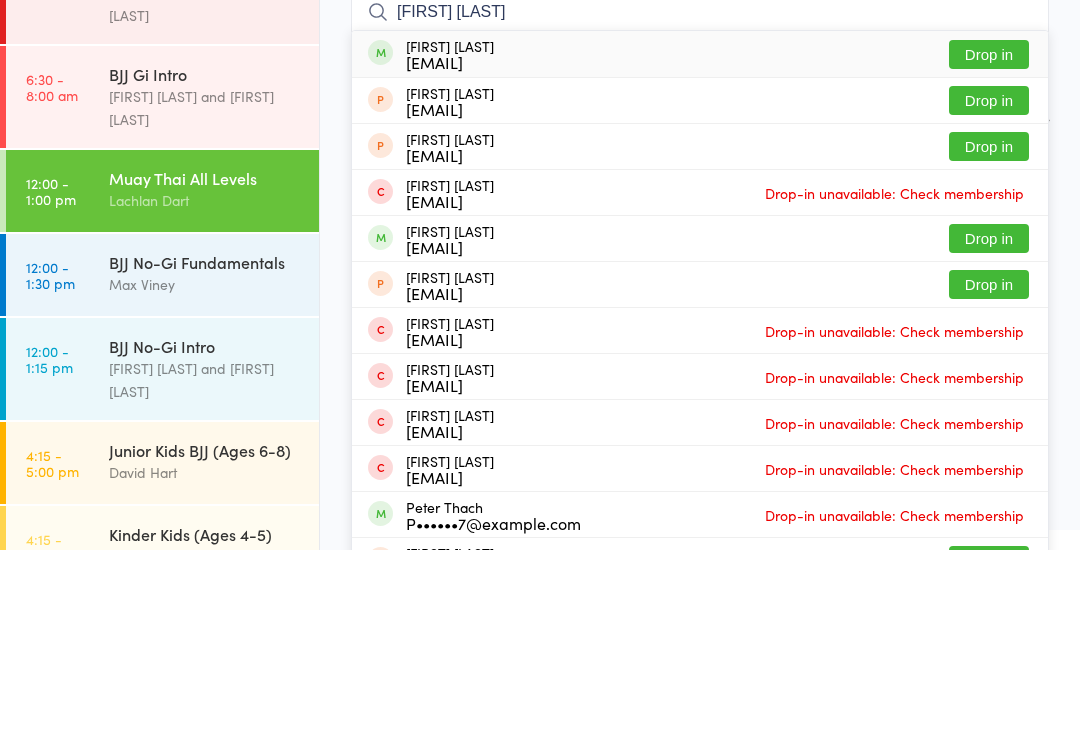type on "[FIRST] [LAST]" 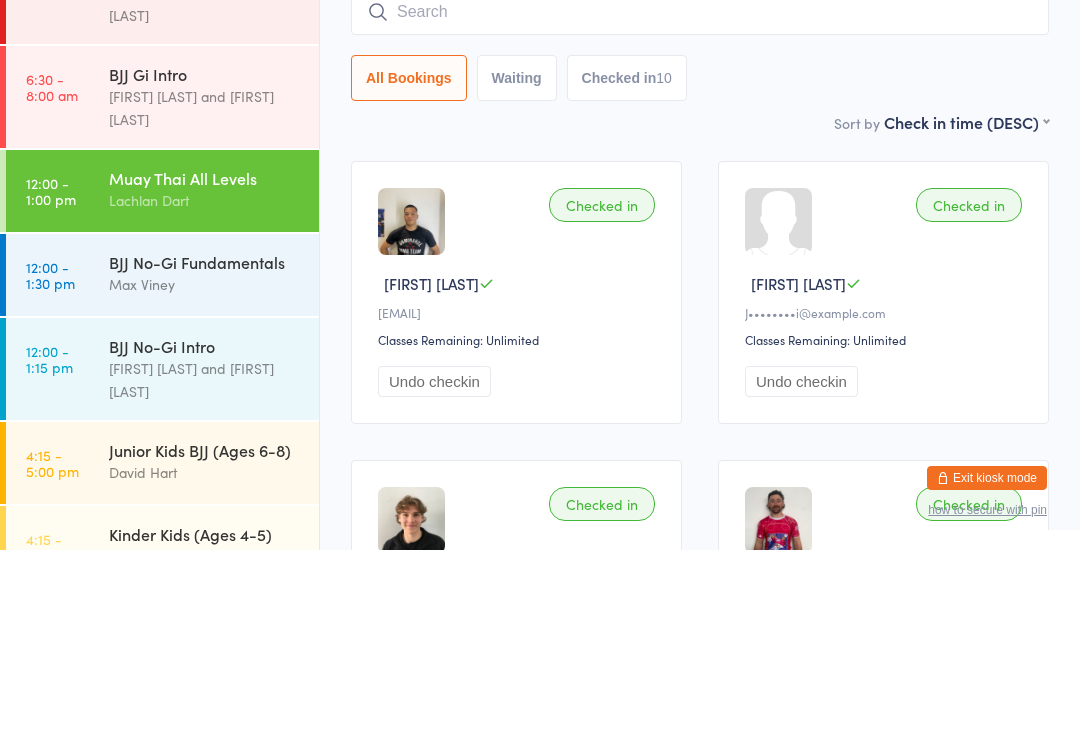 scroll, scrollTop: 190, scrollLeft: 0, axis: vertical 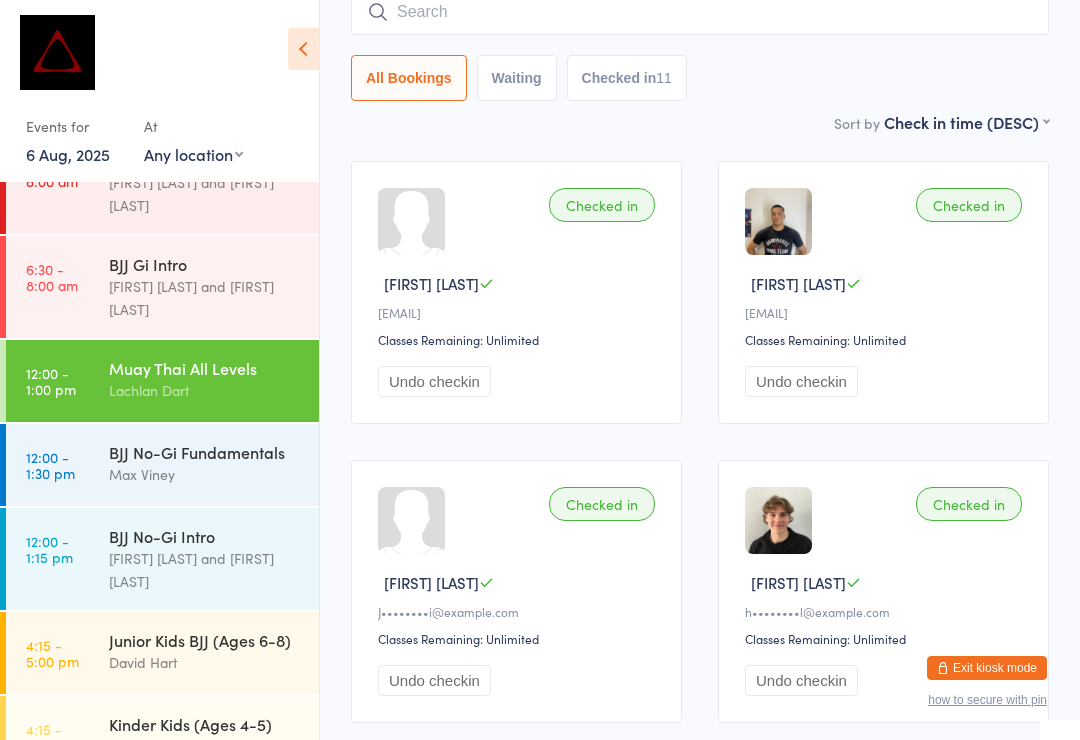 click at bounding box center [700, 12] 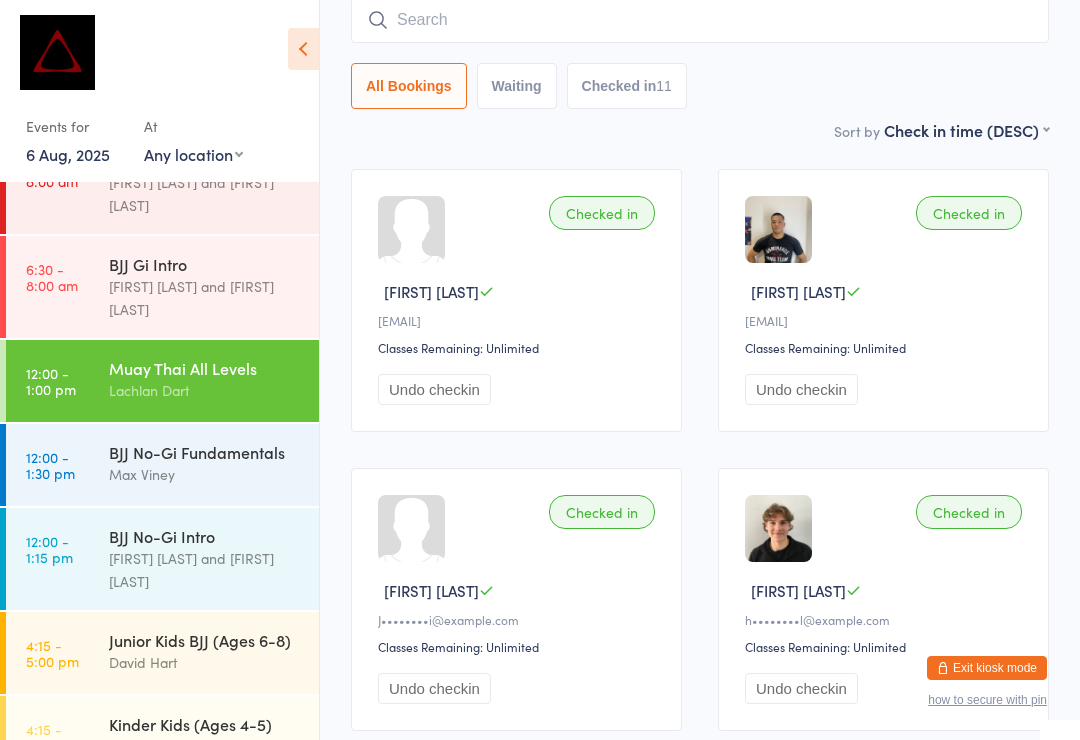 scroll, scrollTop: 181, scrollLeft: 0, axis: vertical 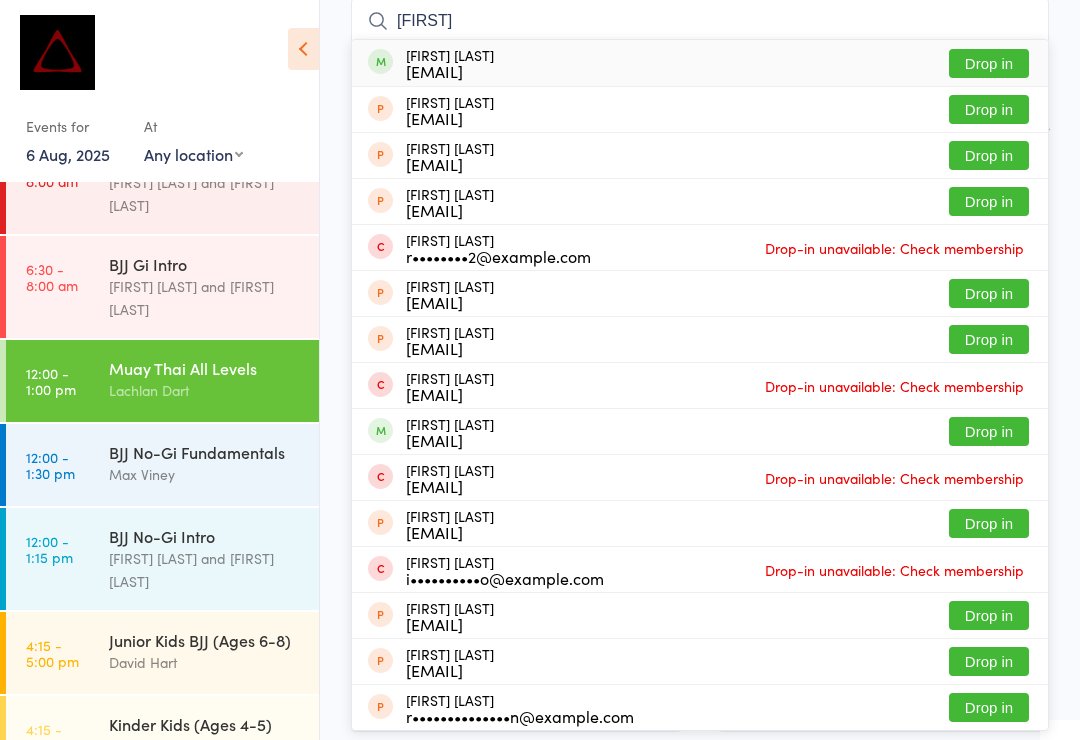 type on "[FIRST]" 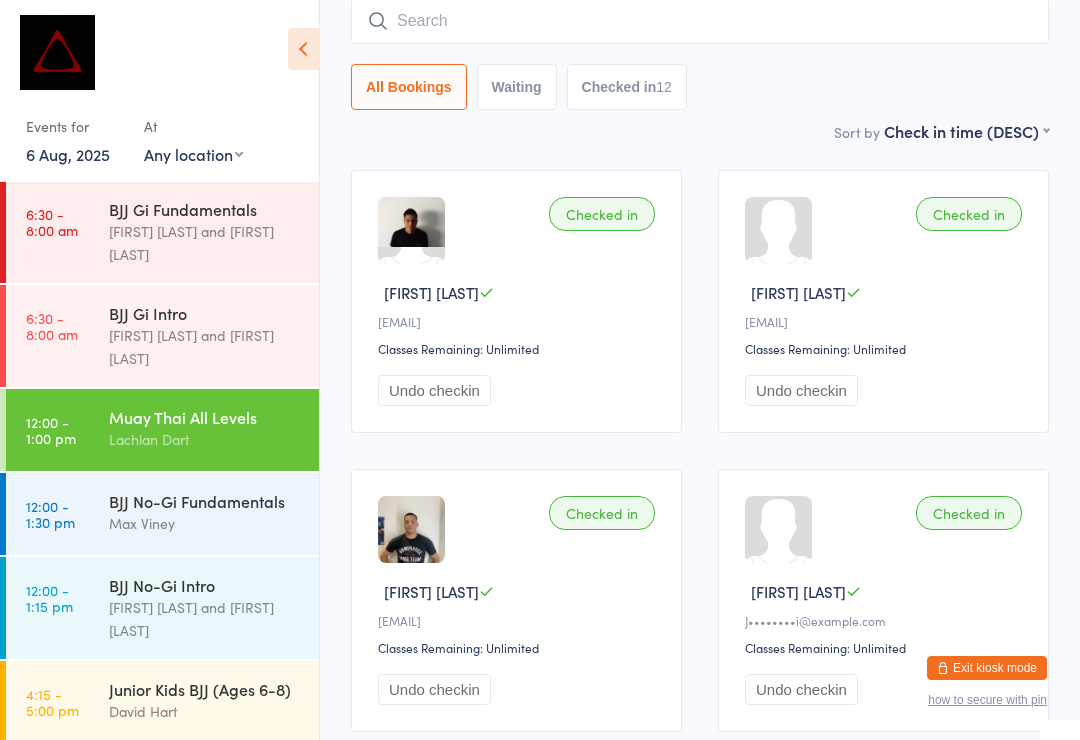 scroll, scrollTop: 168, scrollLeft: 0, axis: vertical 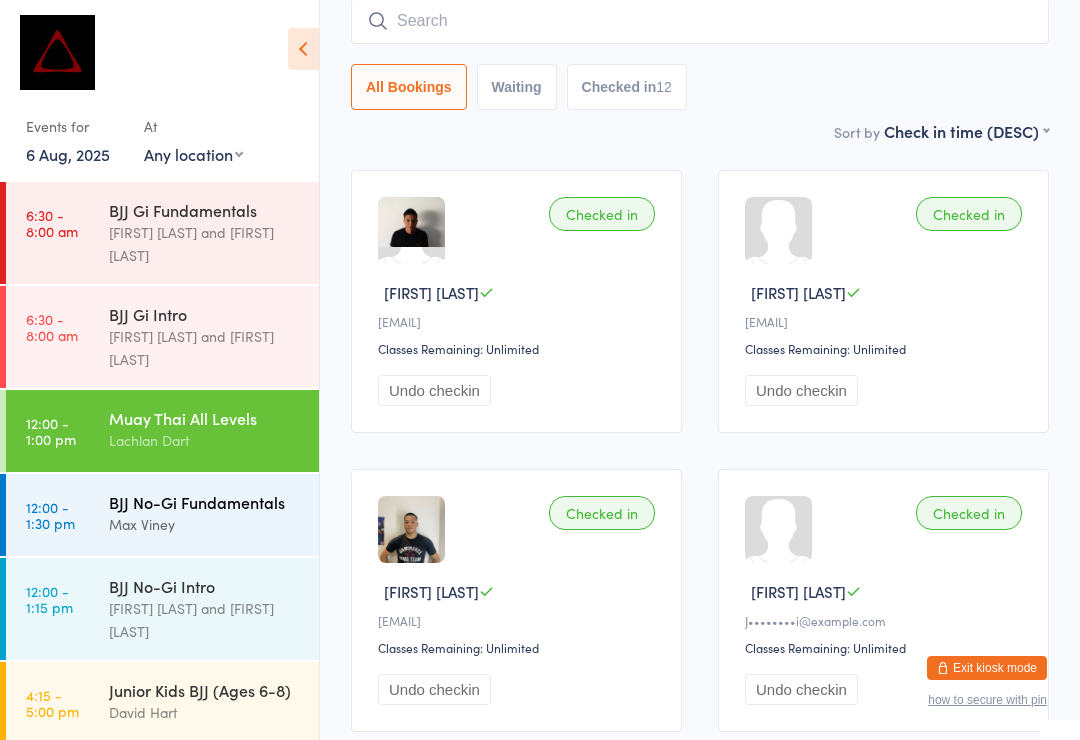 click on "Max Viney" at bounding box center [205, 524] 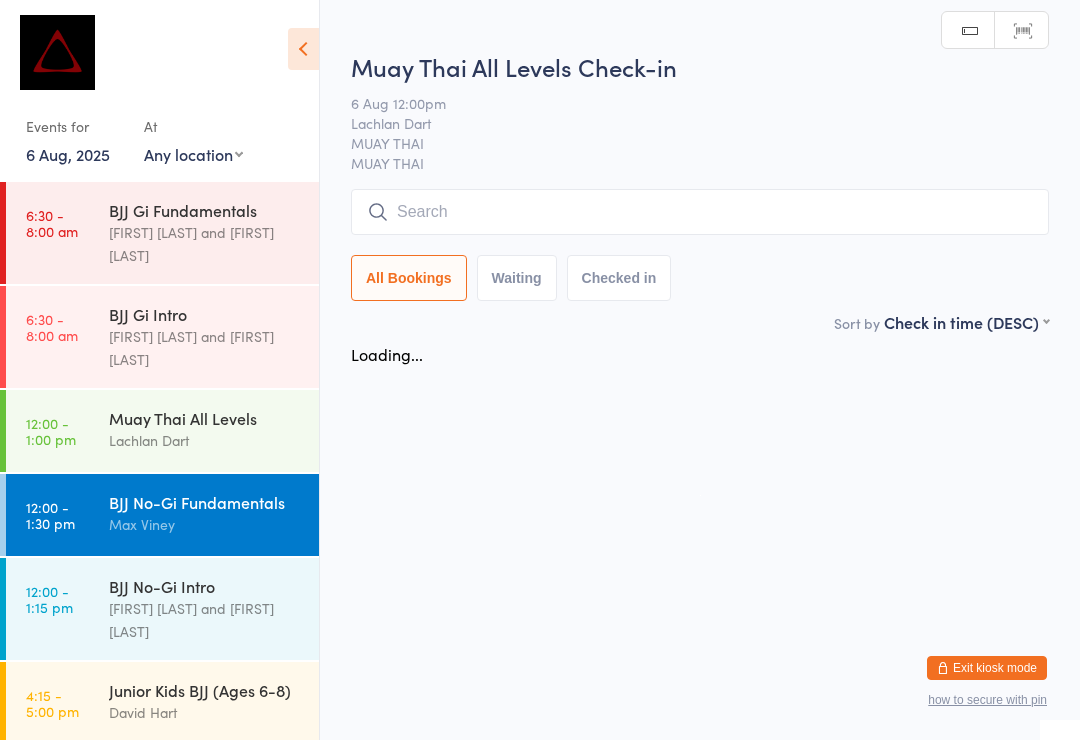 scroll, scrollTop: 0, scrollLeft: 0, axis: both 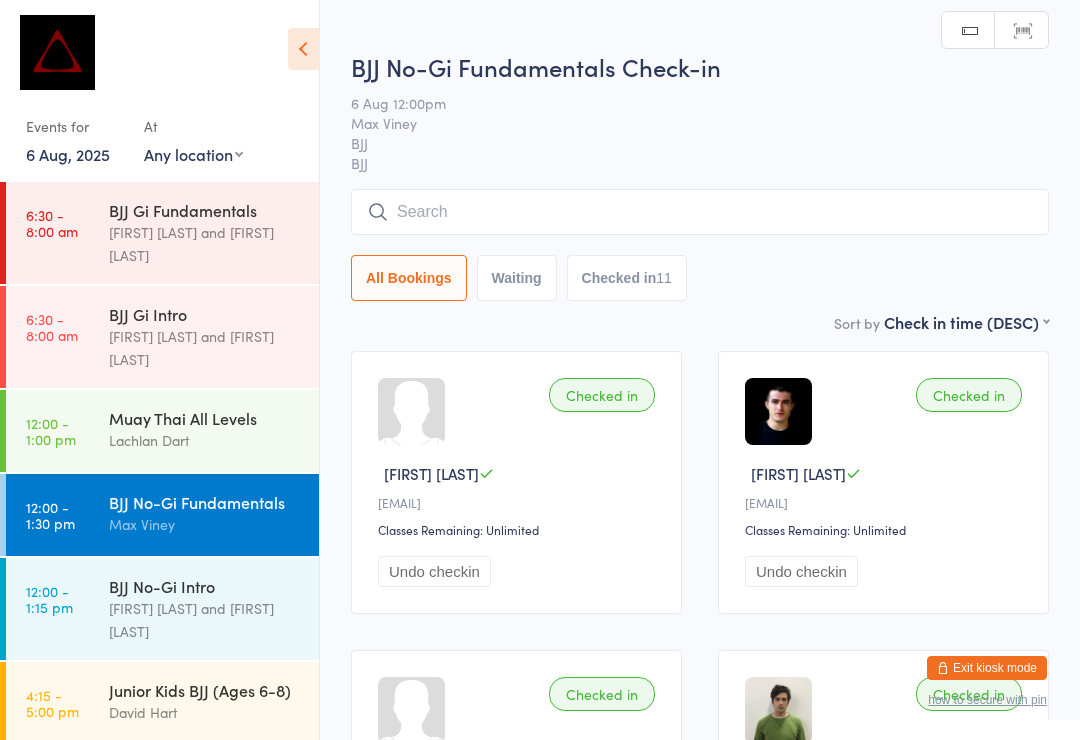 click at bounding box center [700, 212] 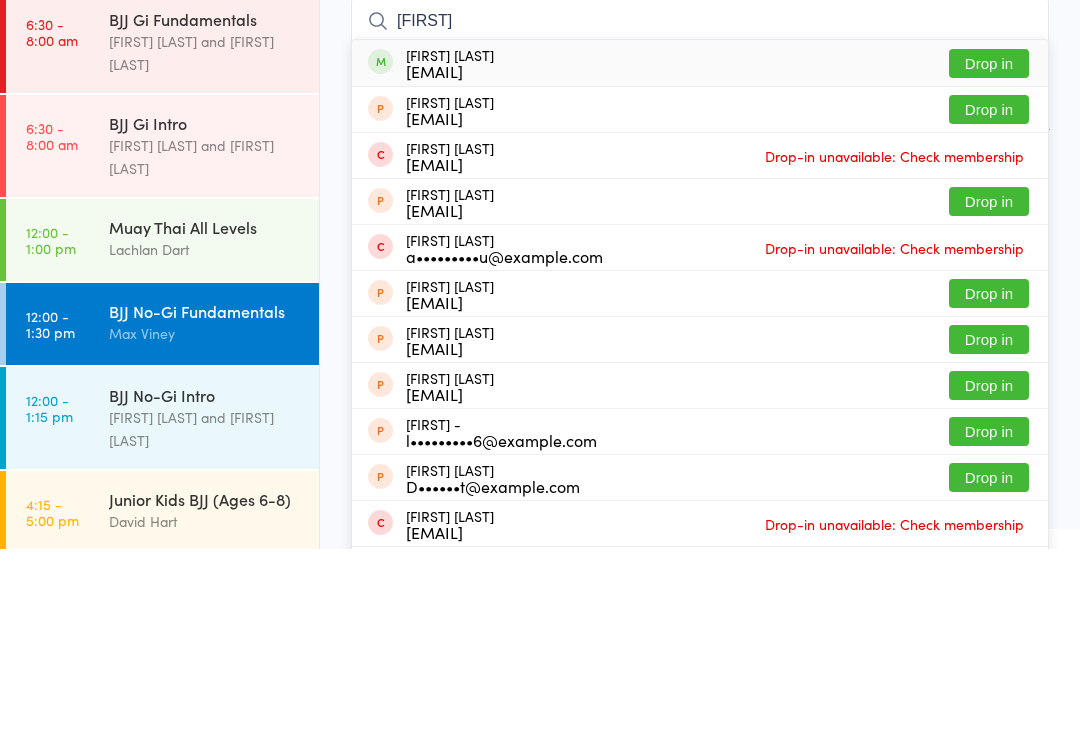 type on "[FIRST]" 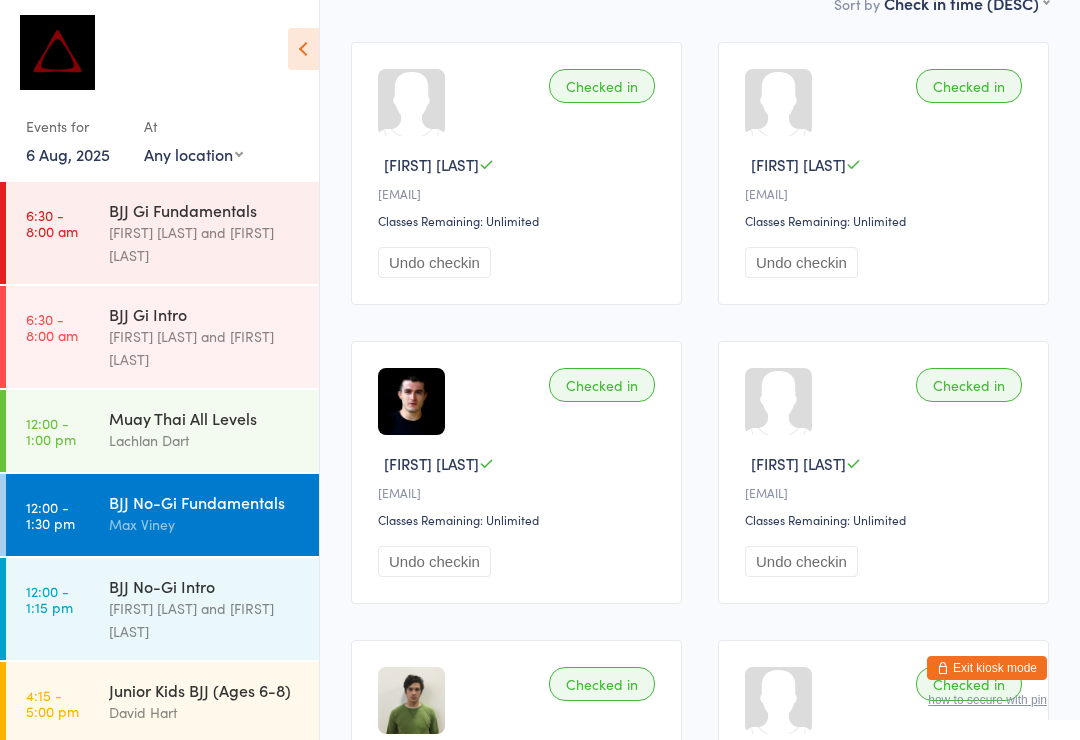 scroll, scrollTop: 0, scrollLeft: 0, axis: both 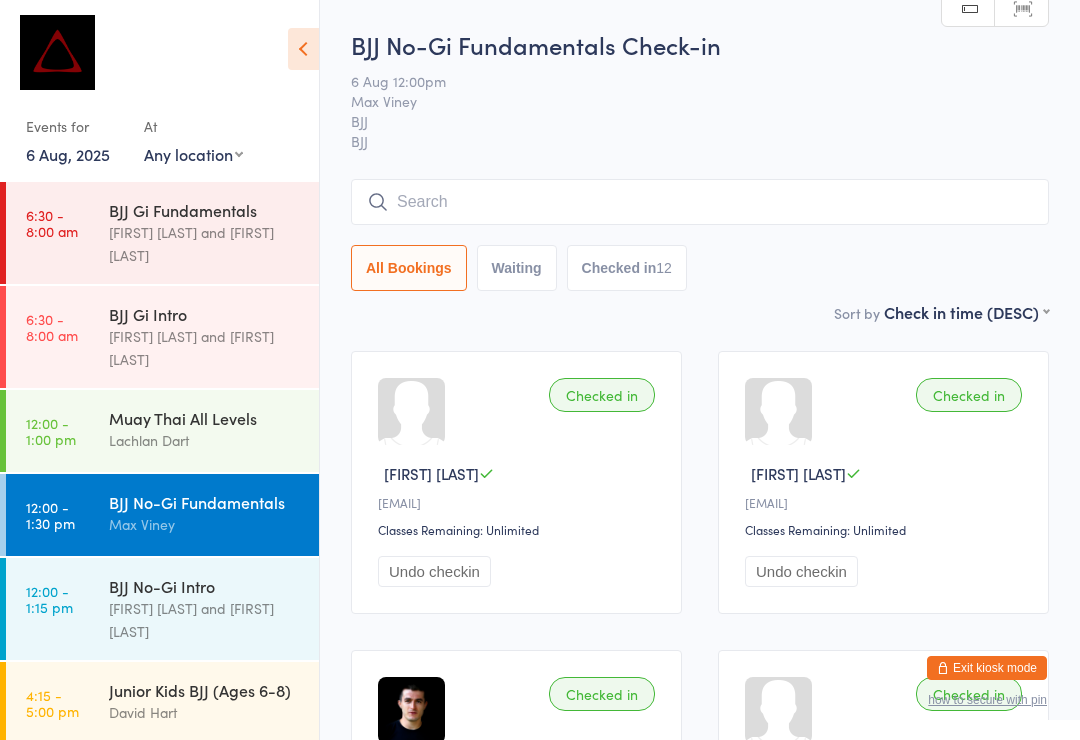 click at bounding box center [700, 202] 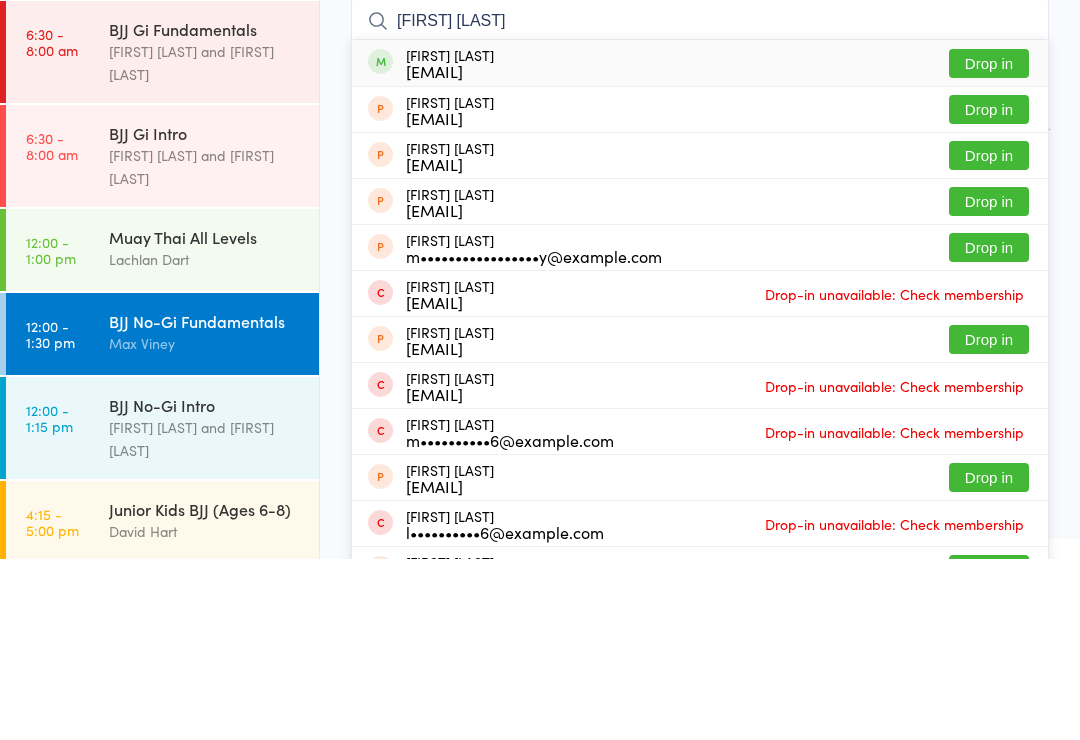 type on "[FIRST] [LAST]" 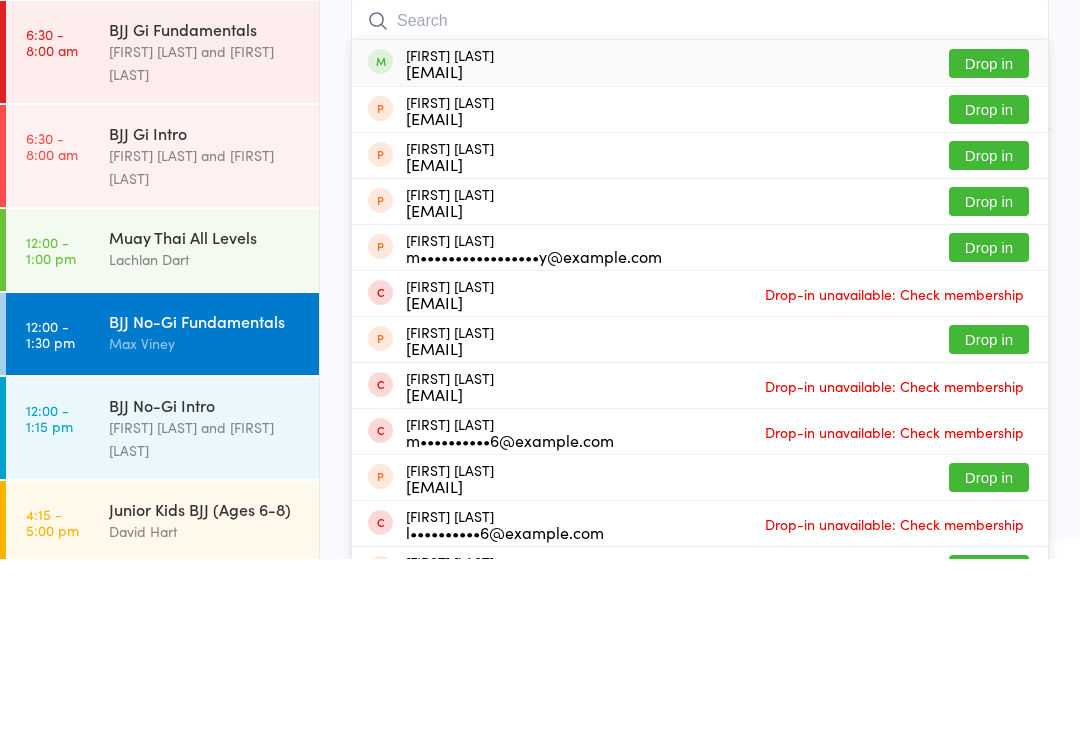 scroll, scrollTop: 181, scrollLeft: 0, axis: vertical 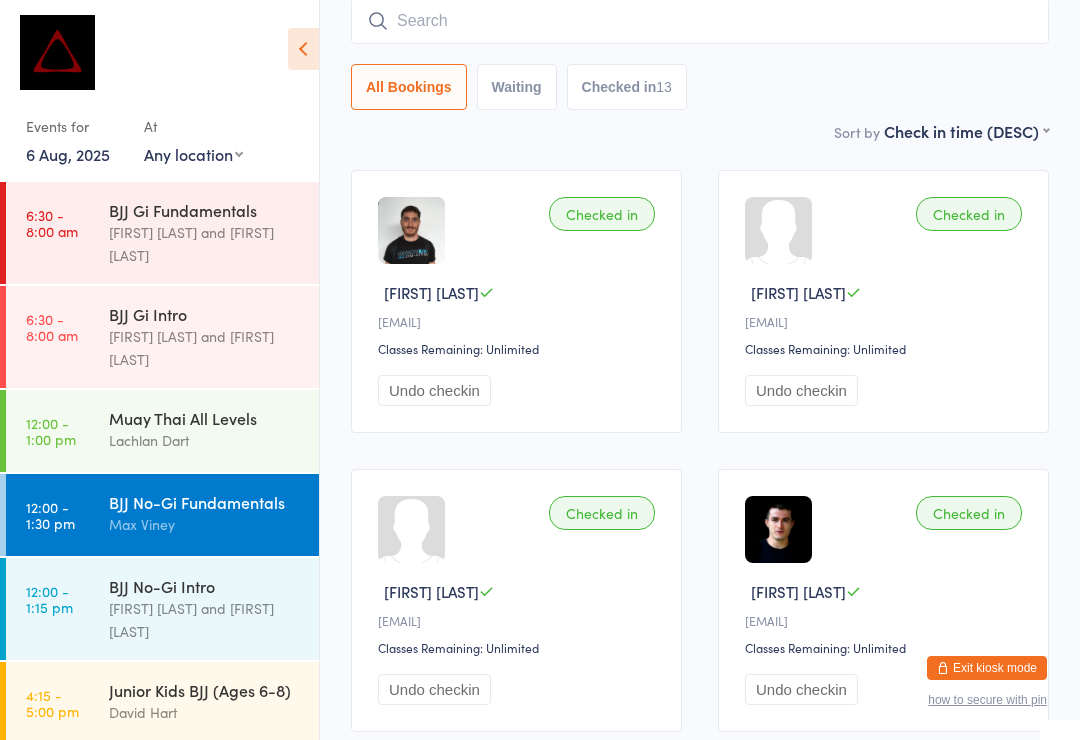 click at bounding box center (700, 21) 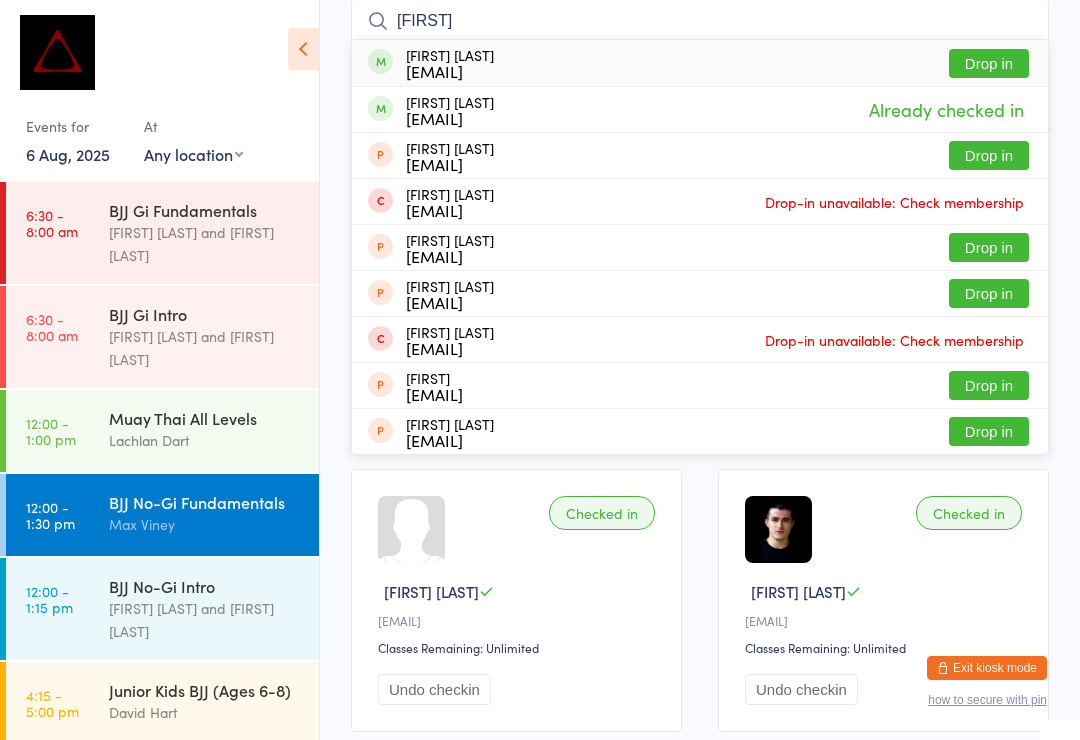 type on "[FIRST]" 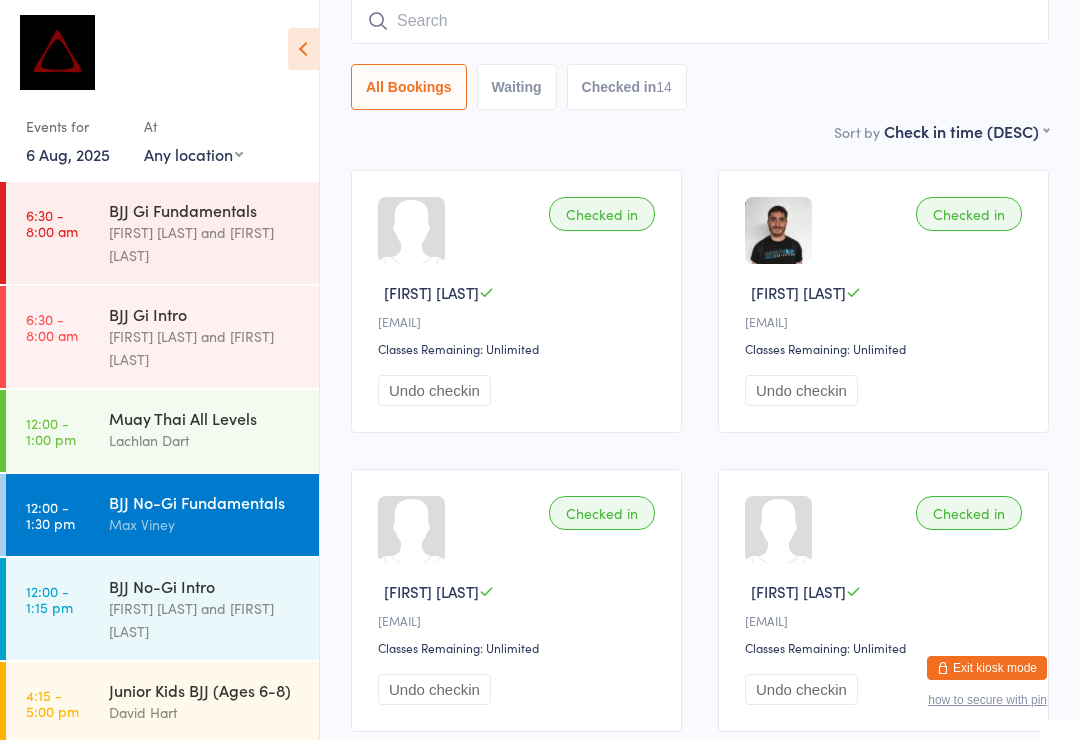 click at bounding box center [700, 21] 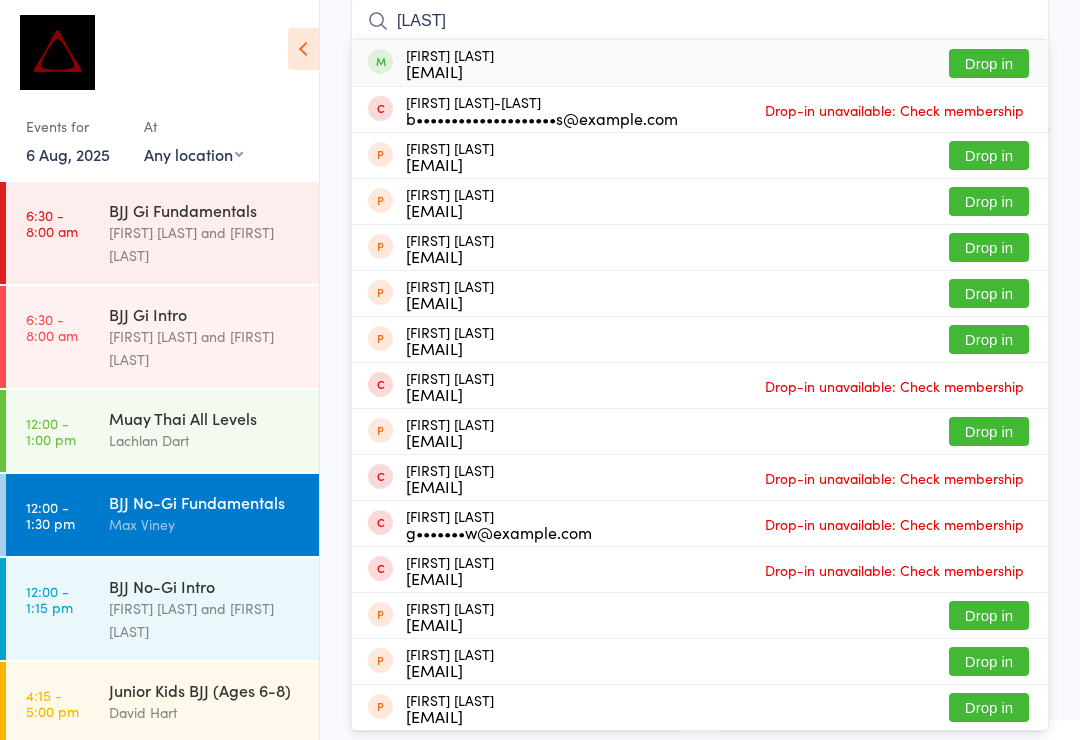 type on "[LAST]" 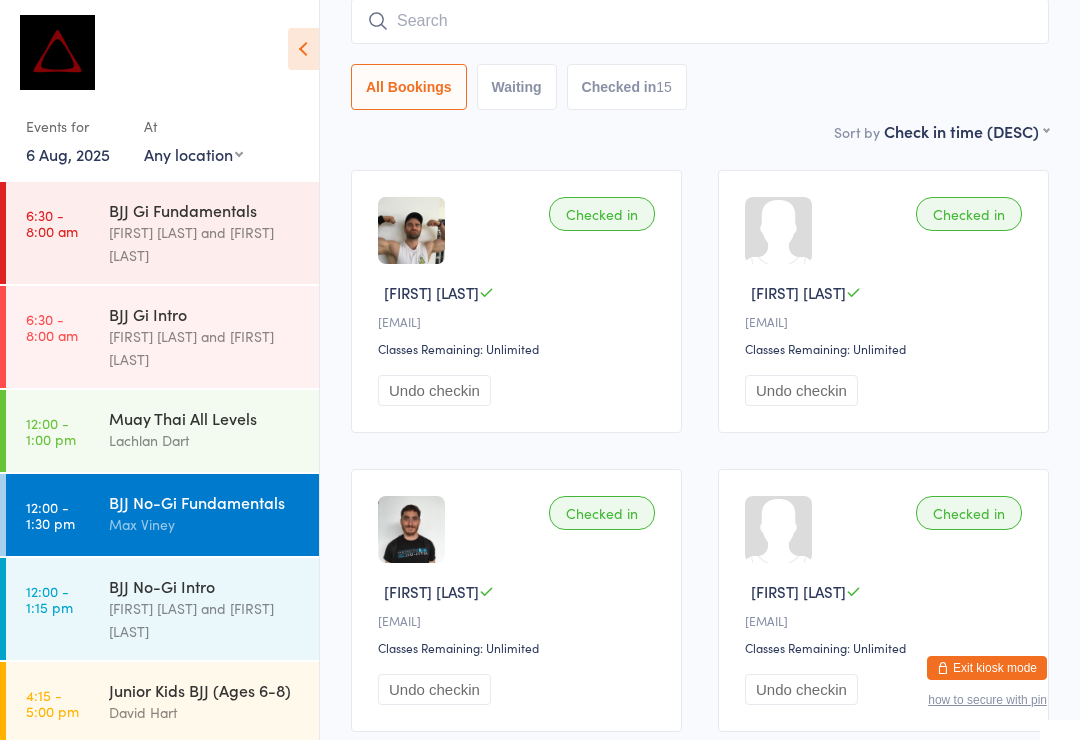 click at bounding box center (700, 21) 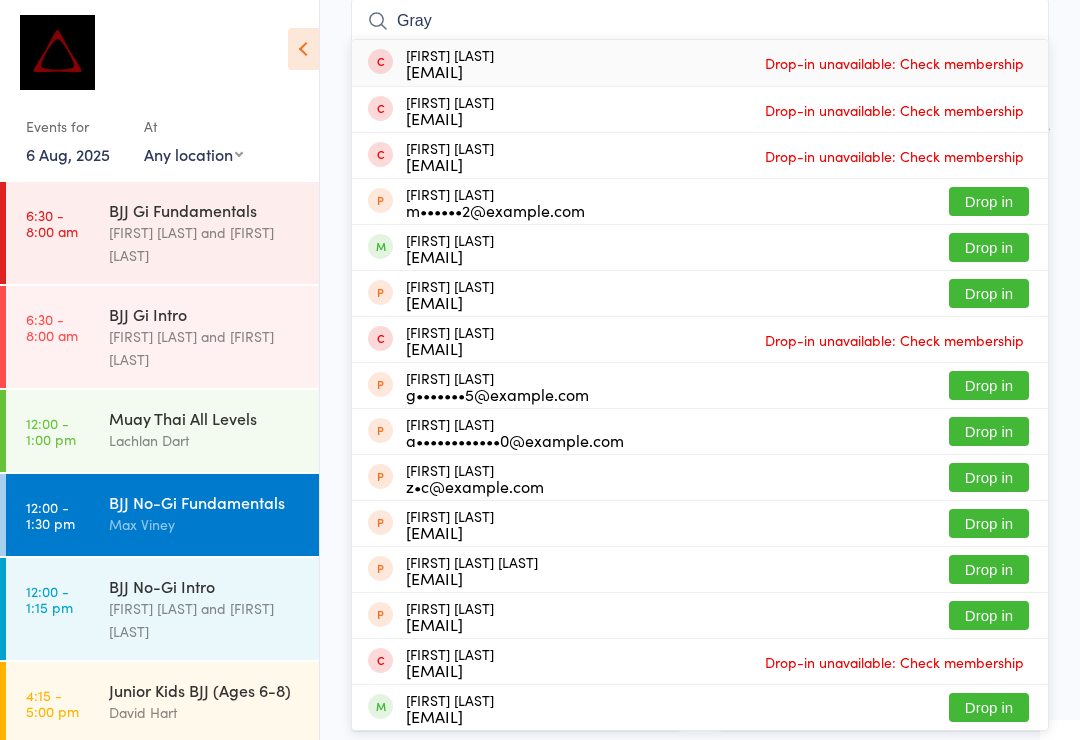 type on "Gray" 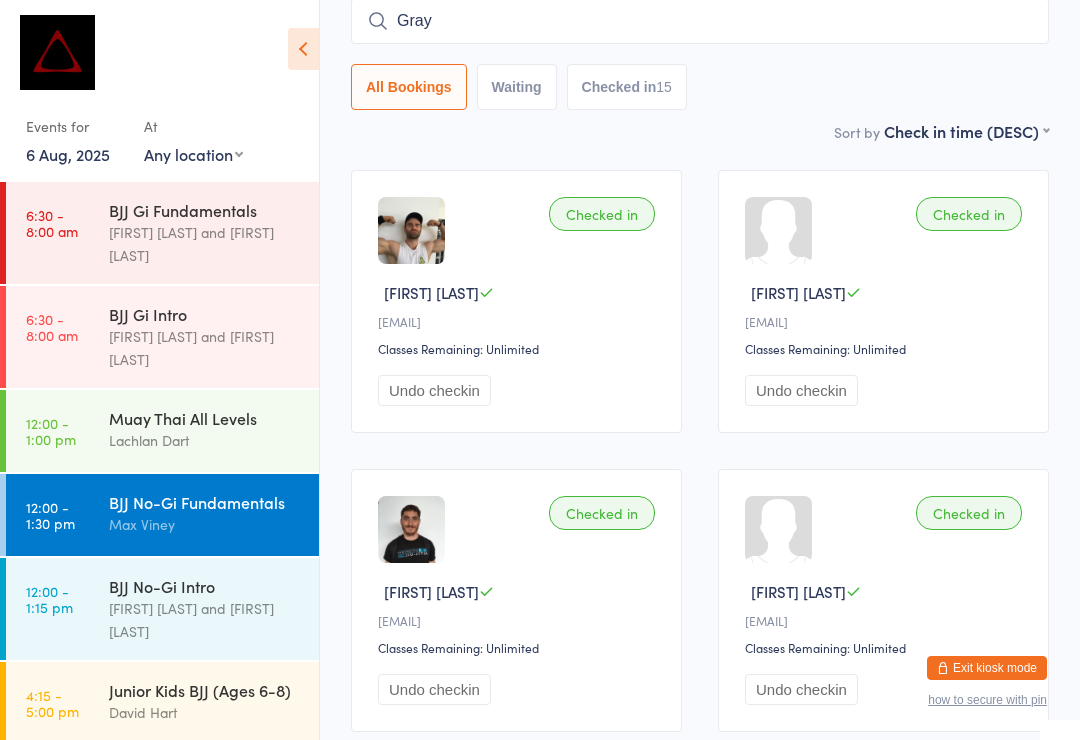 type 